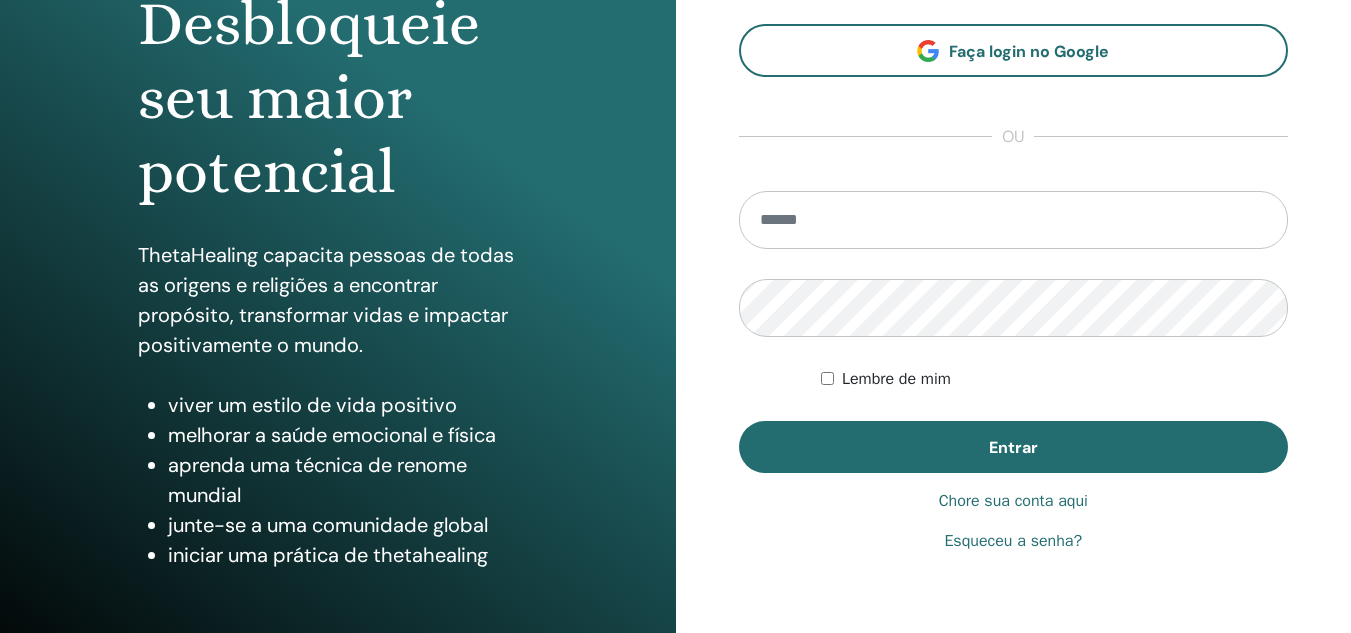 scroll, scrollTop: 300, scrollLeft: 0, axis: vertical 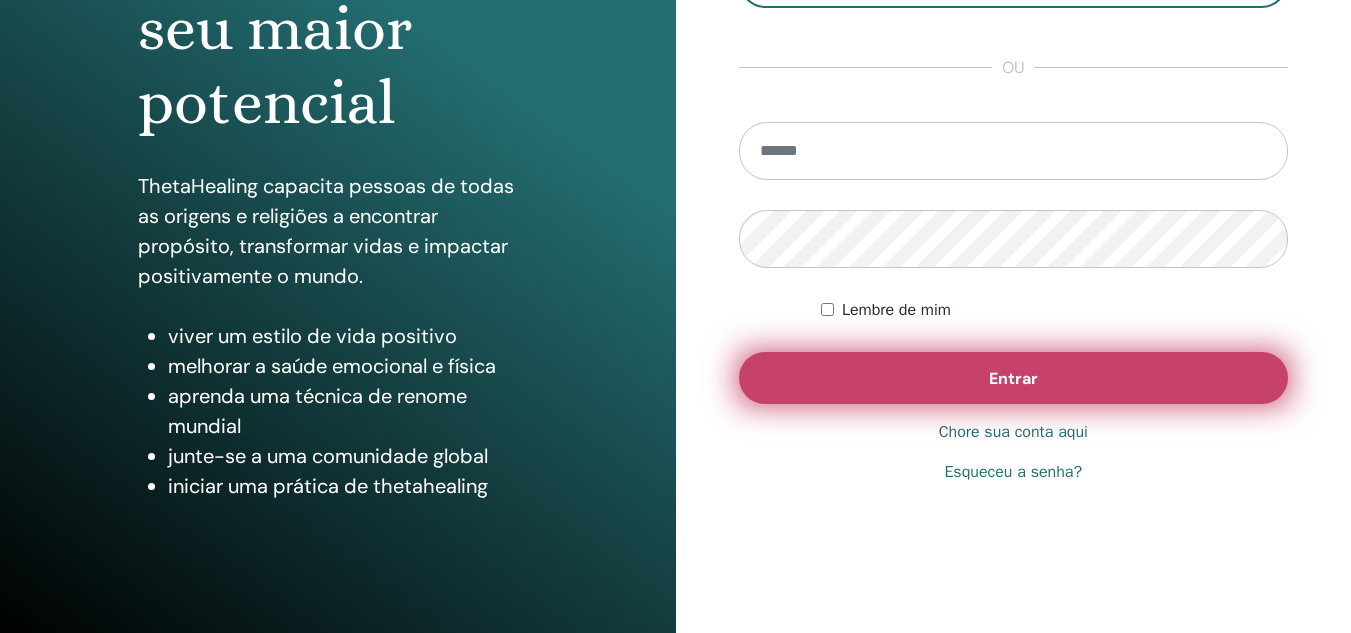 type on "**********" 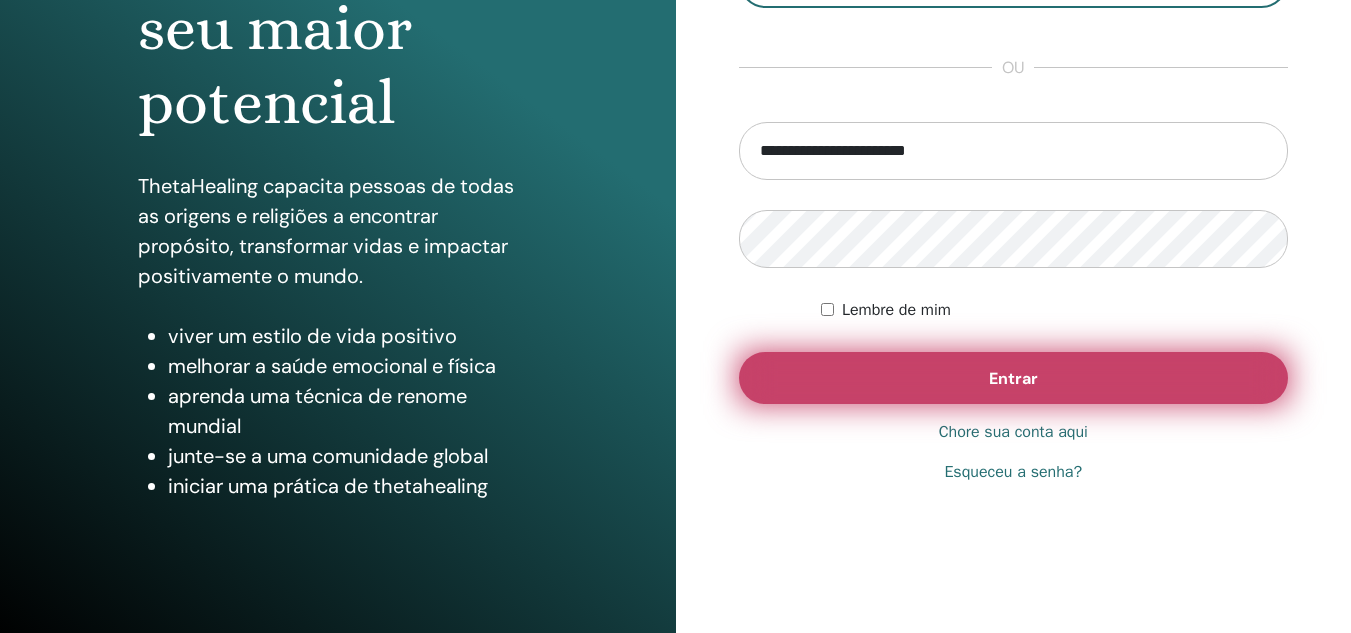 click on "Entrar" at bounding box center [1014, 378] 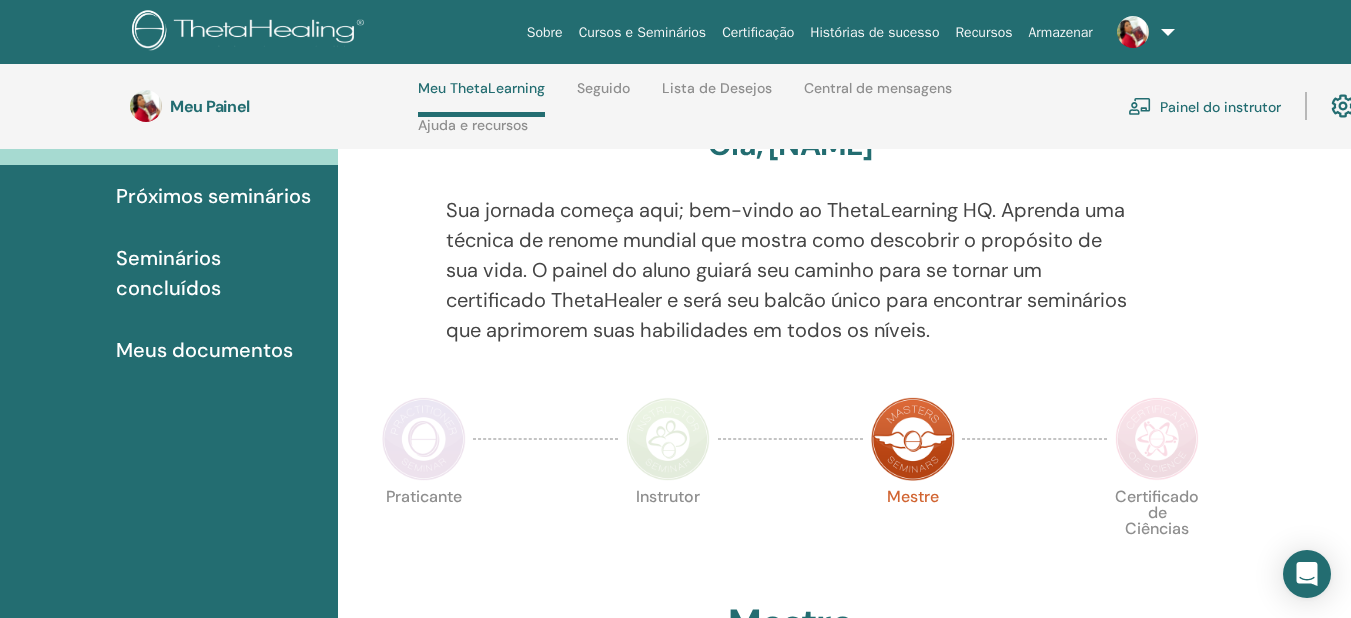 scroll, scrollTop: 185, scrollLeft: 0, axis: vertical 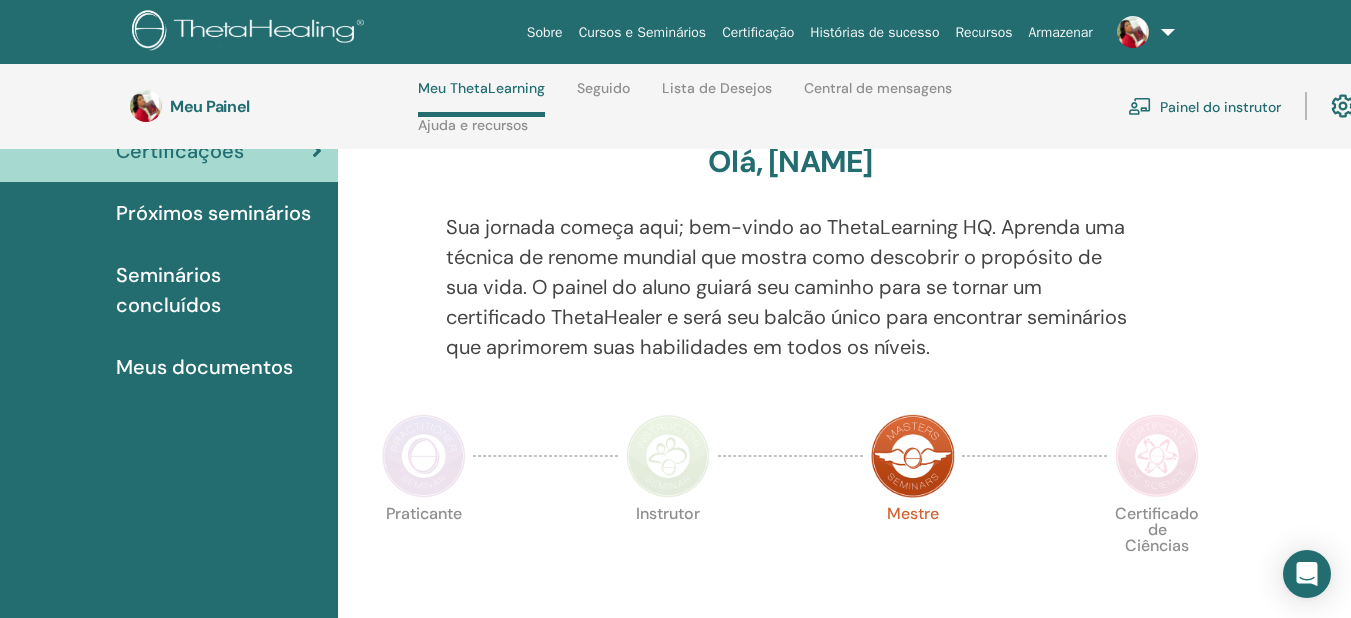 click at bounding box center [1157, 456] 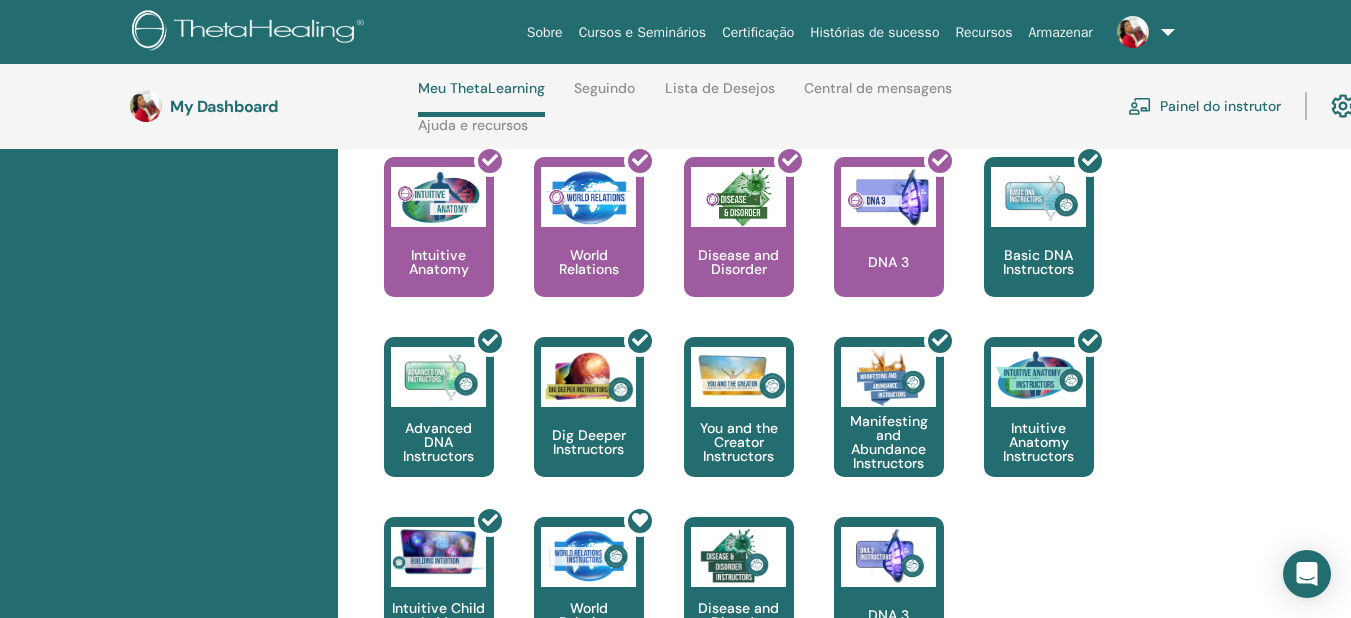scroll, scrollTop: 1185, scrollLeft: 0, axis: vertical 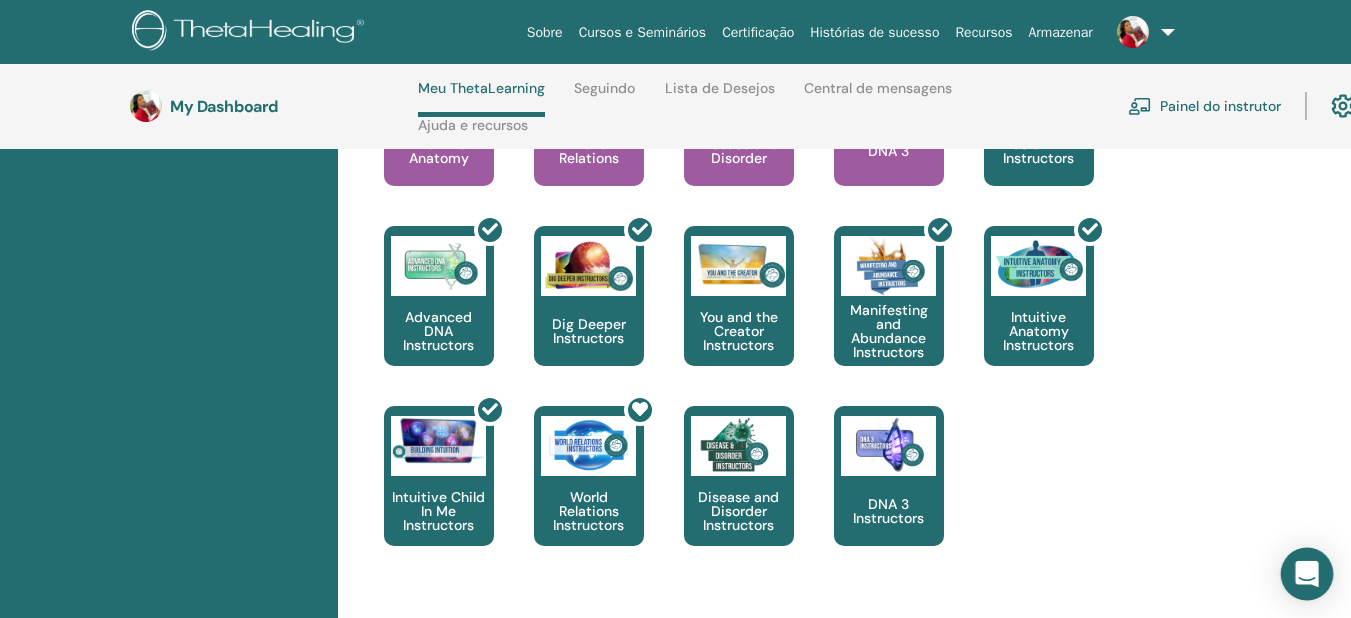 click 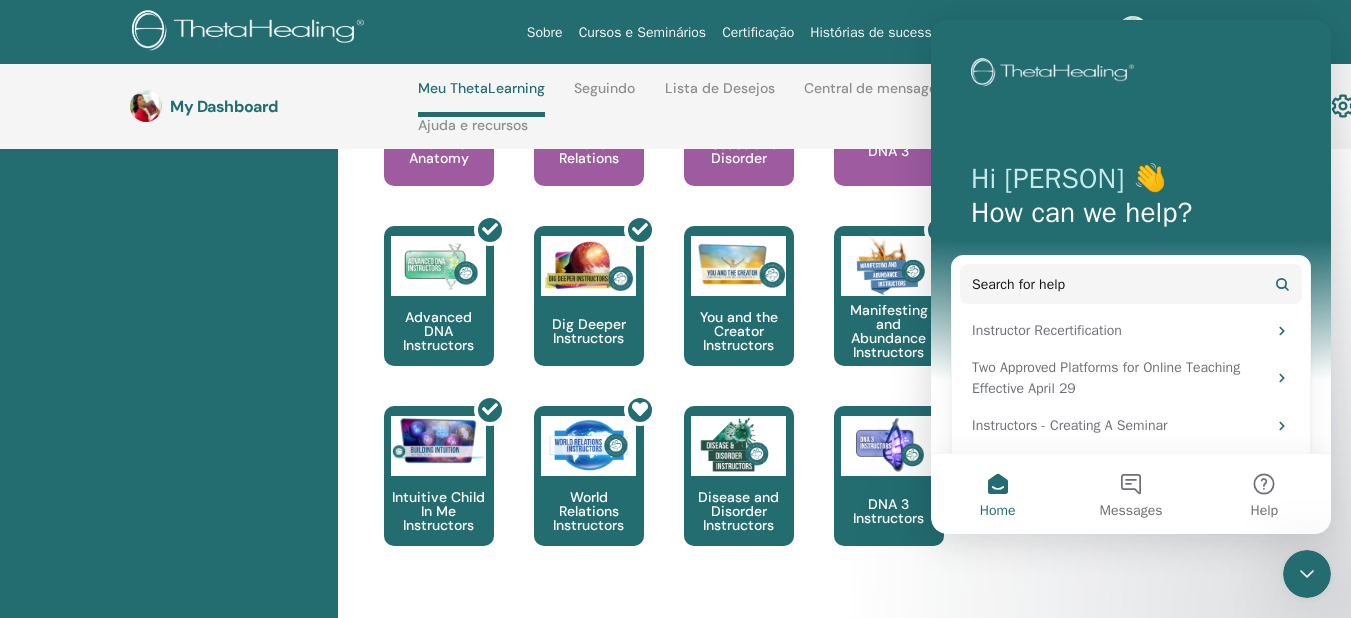 scroll, scrollTop: 0, scrollLeft: 0, axis: both 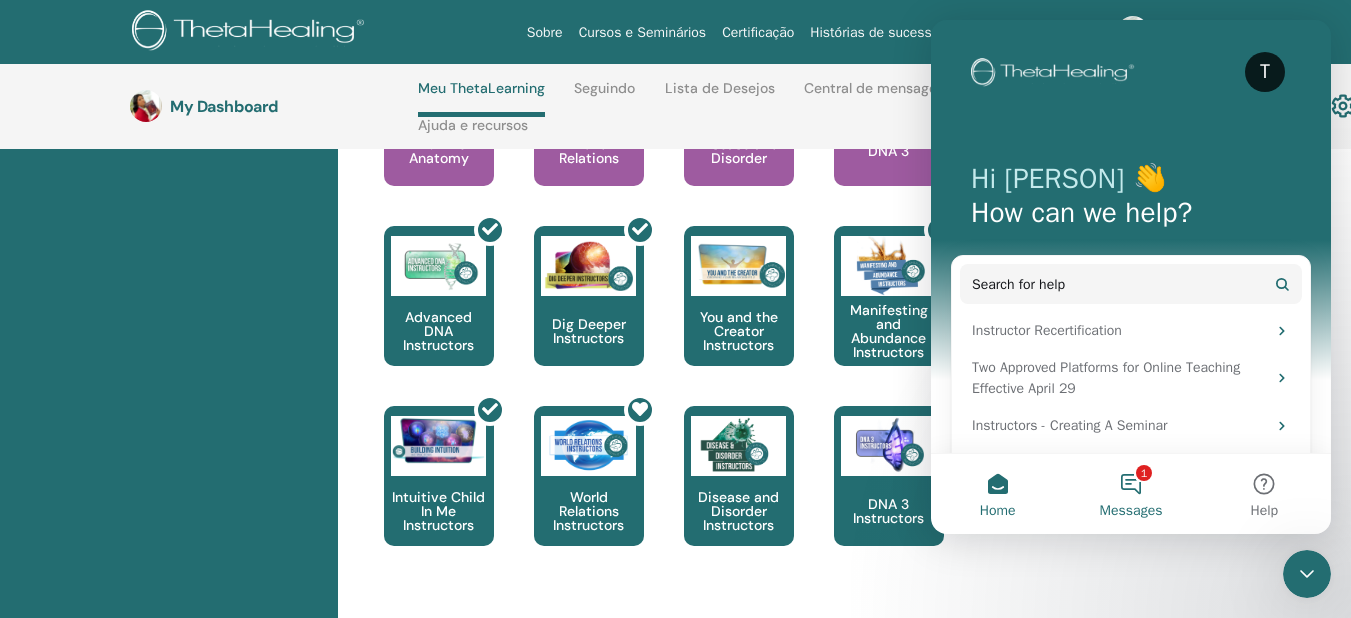 click on "1 Messages" at bounding box center [1130, 494] 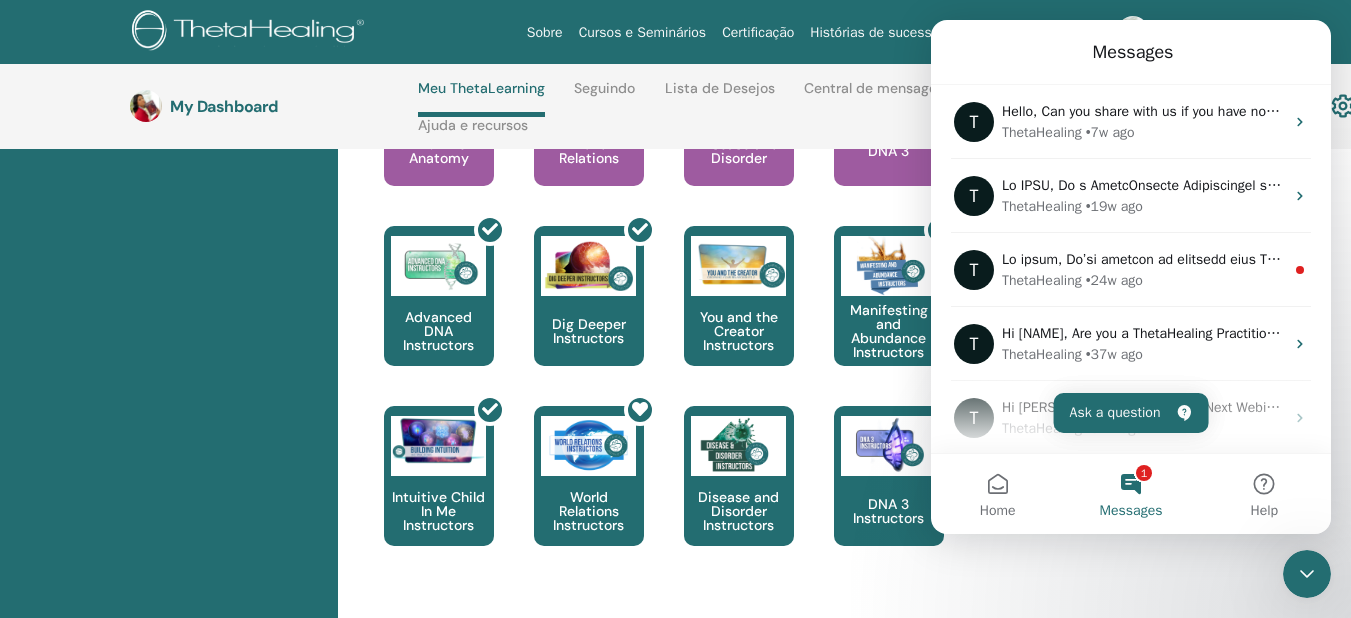 click on "1 Messages" at bounding box center (1130, 494) 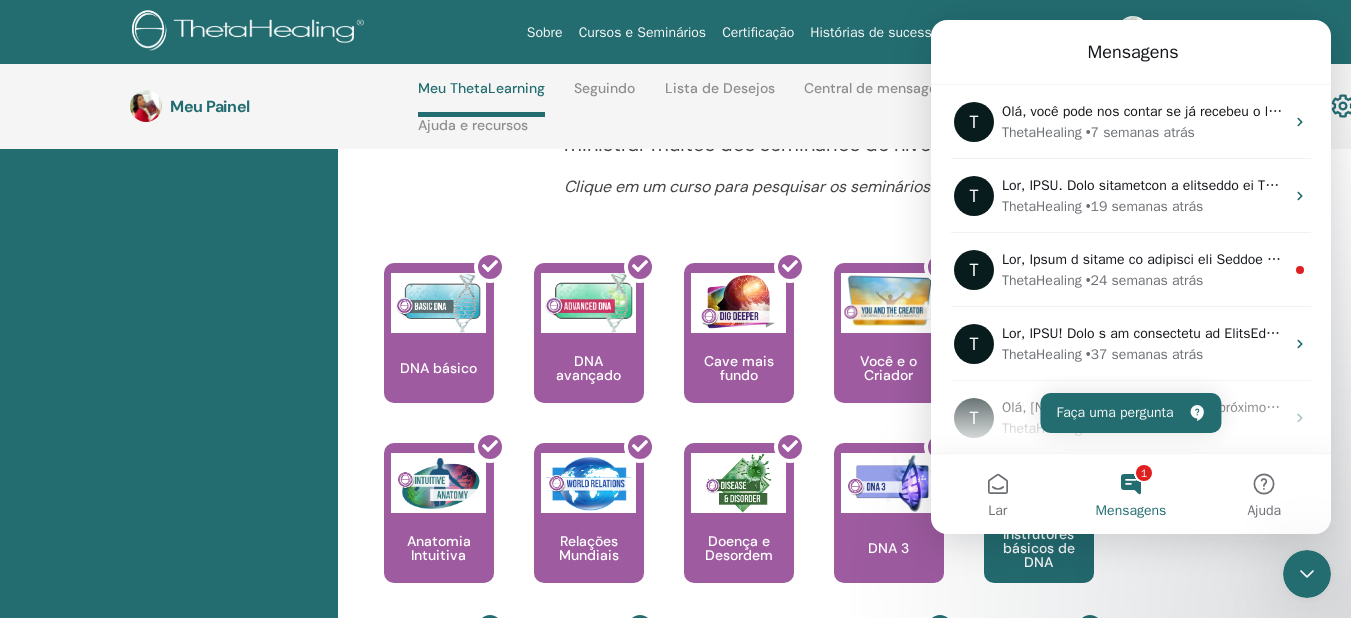 scroll, scrollTop: 785, scrollLeft: 0, axis: vertical 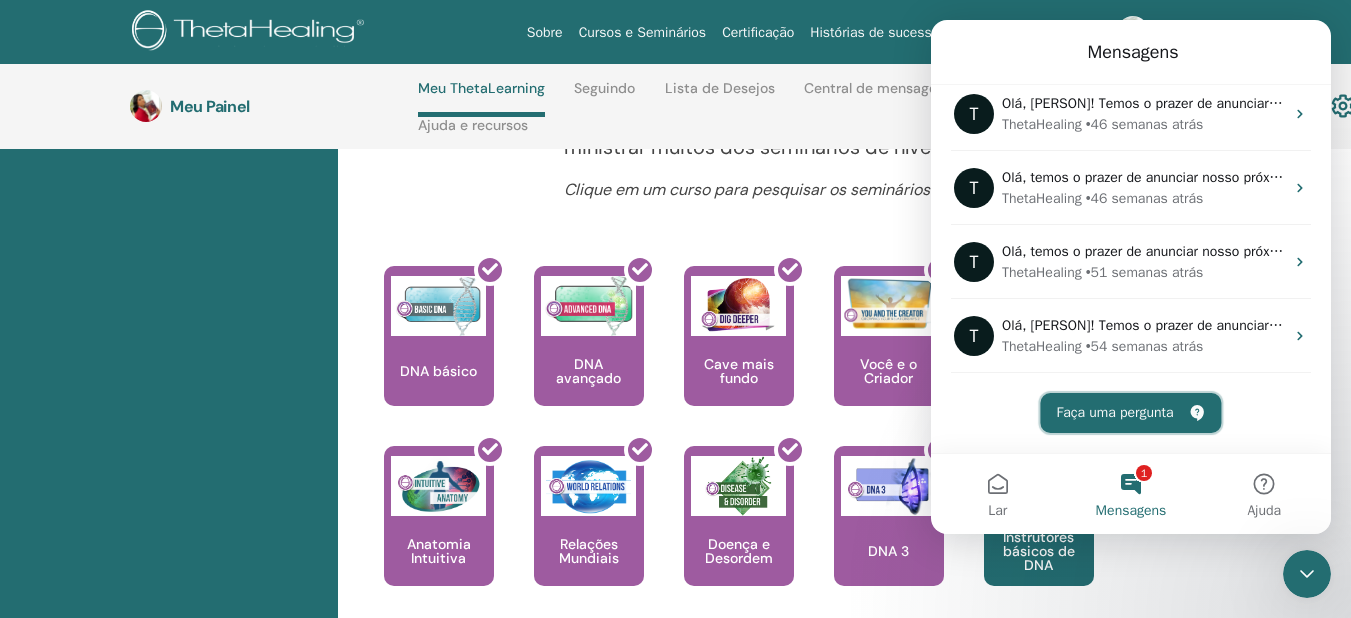click on "Faça uma pergunta" at bounding box center [1114, 412] 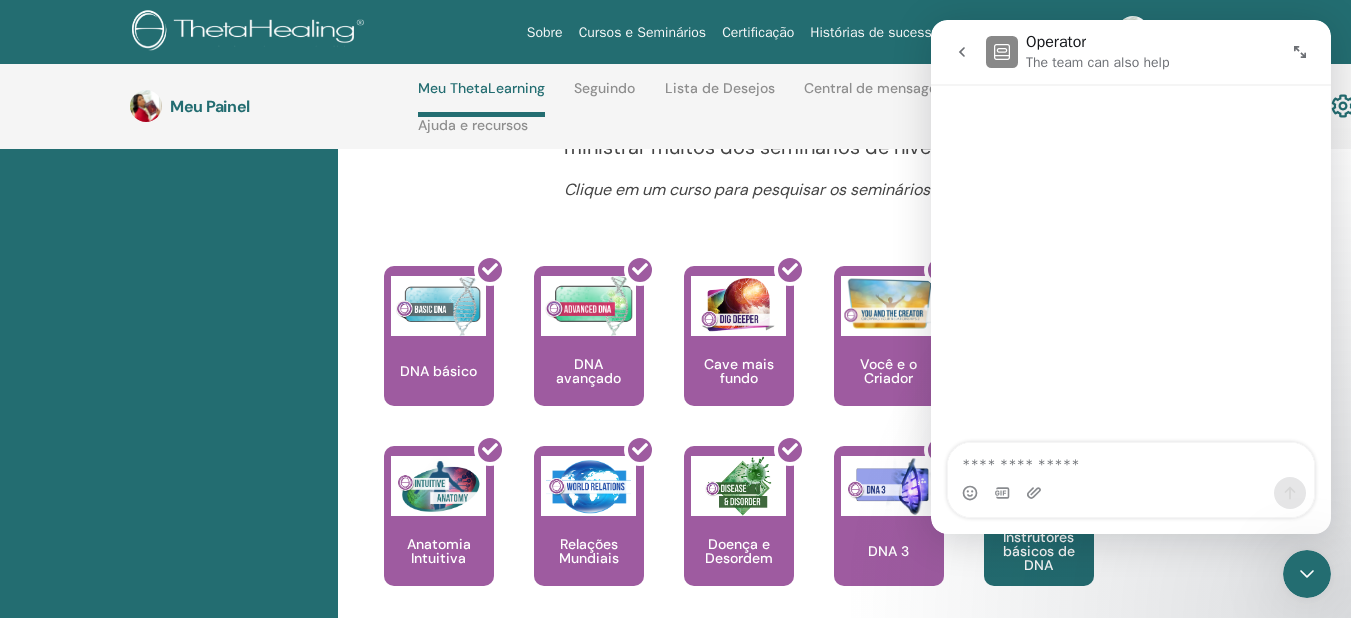 scroll, scrollTop: 371, scrollLeft: 0, axis: vertical 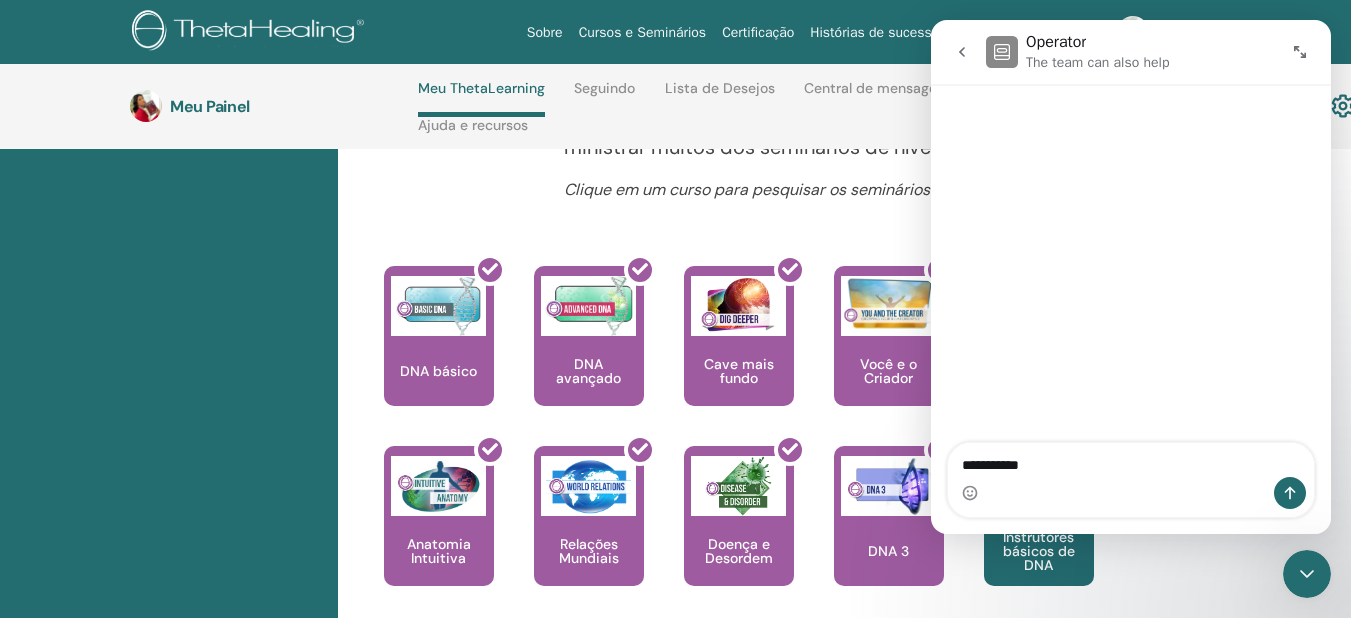 type on "**********" 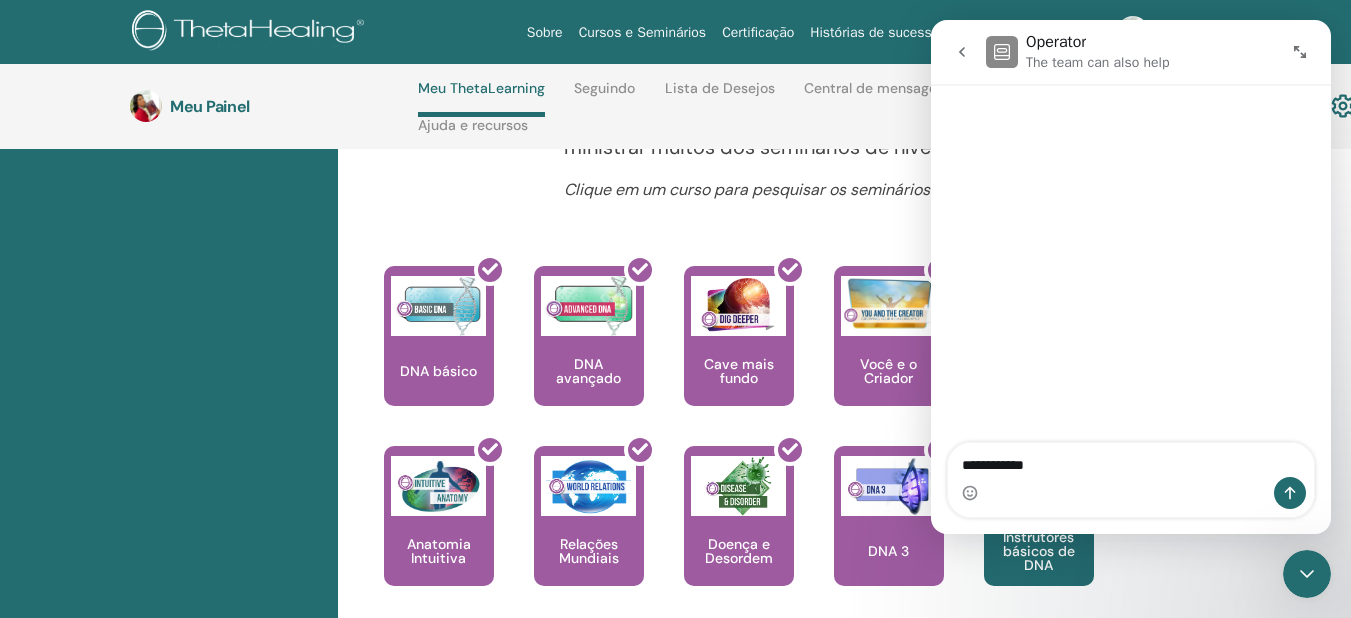 type 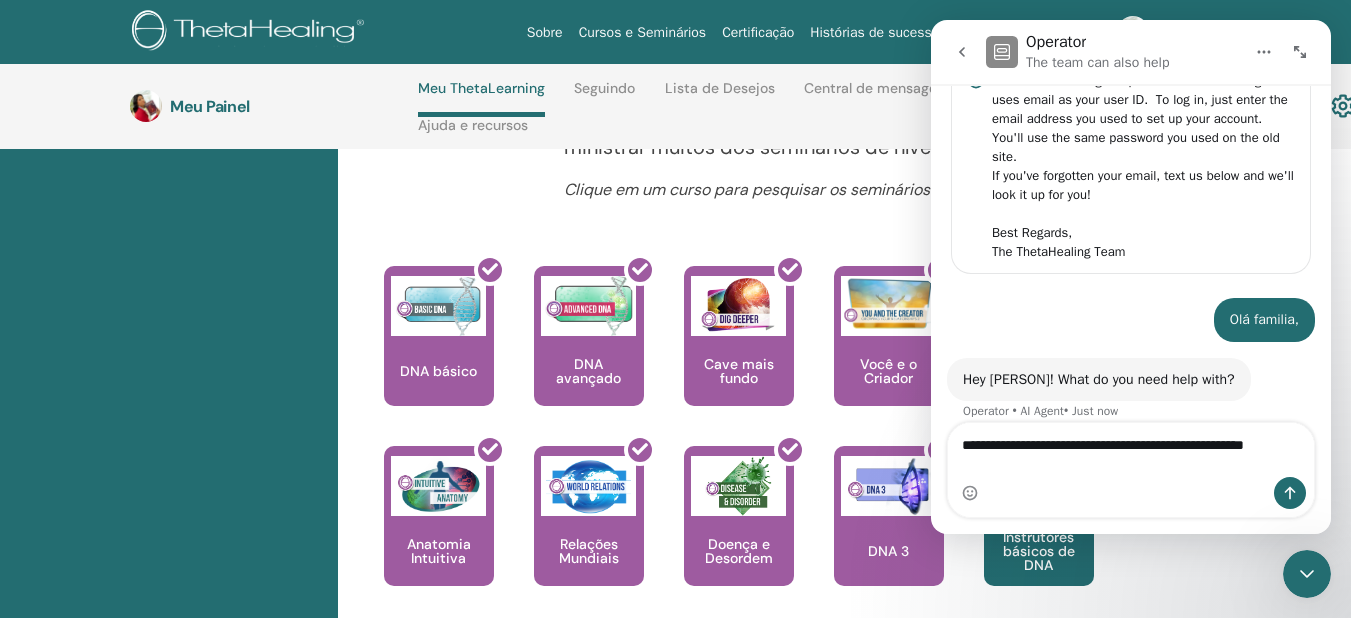 scroll, scrollTop: 146, scrollLeft: 0, axis: vertical 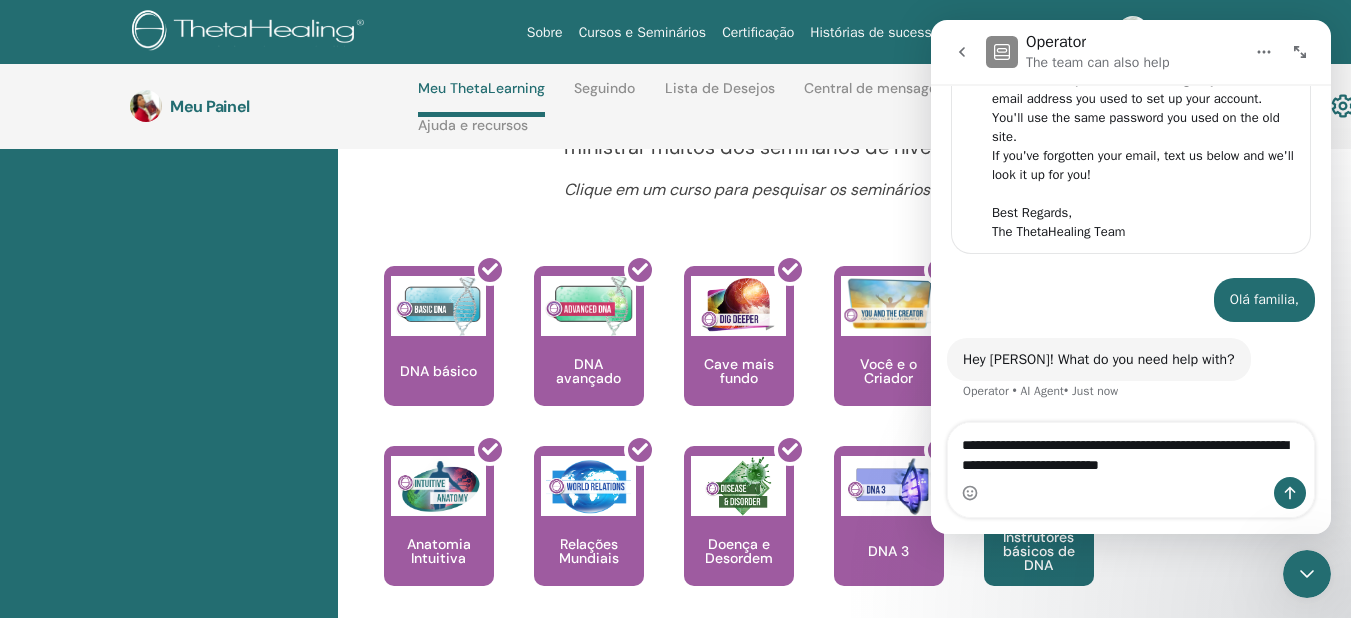 click on "**********" at bounding box center (1131, 450) 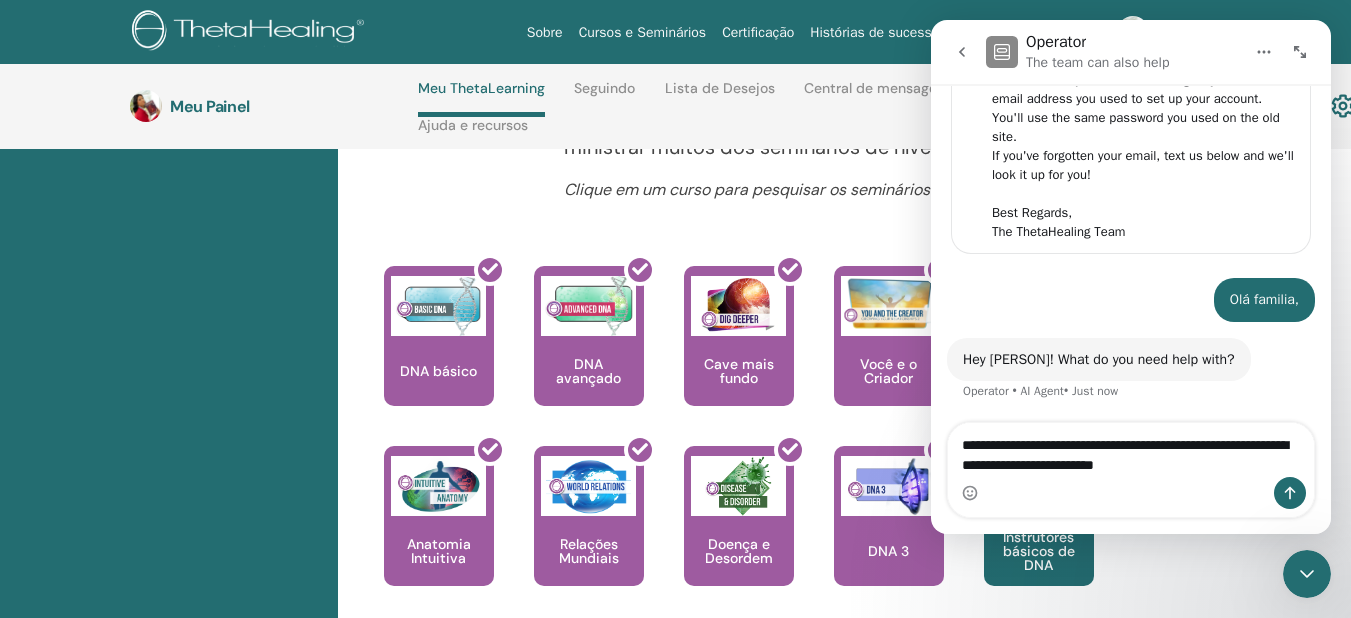 click on "**********" at bounding box center [1131, 450] 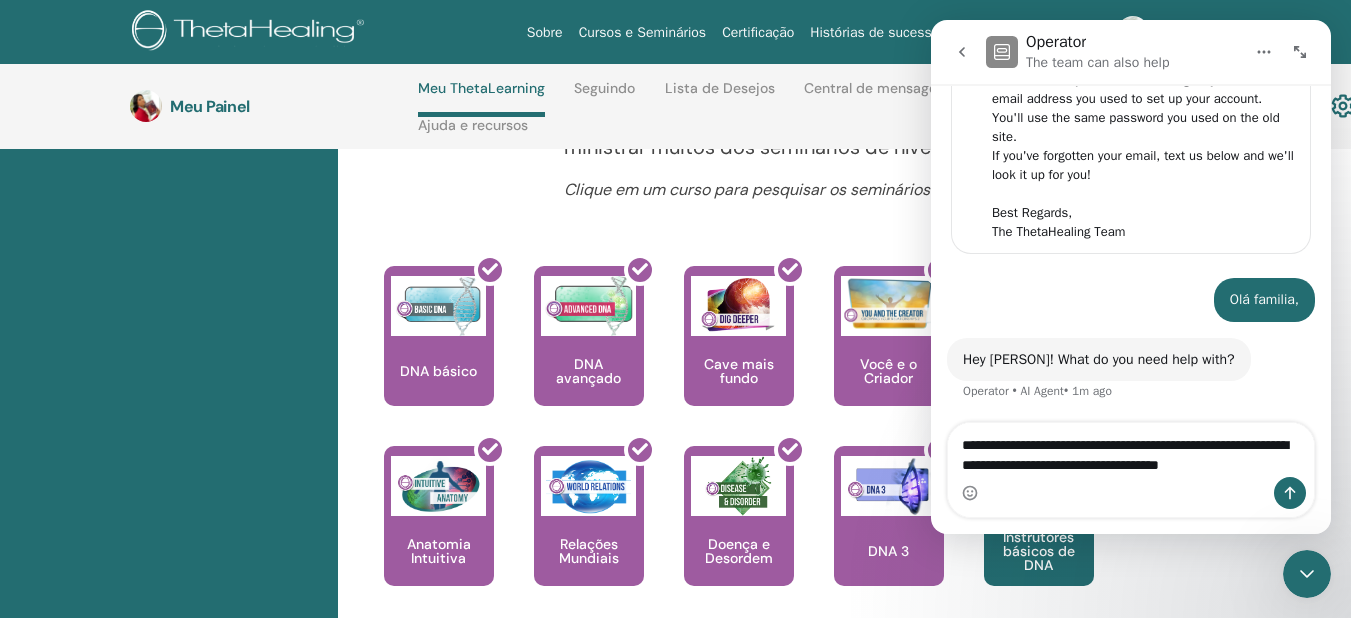 type on "**********" 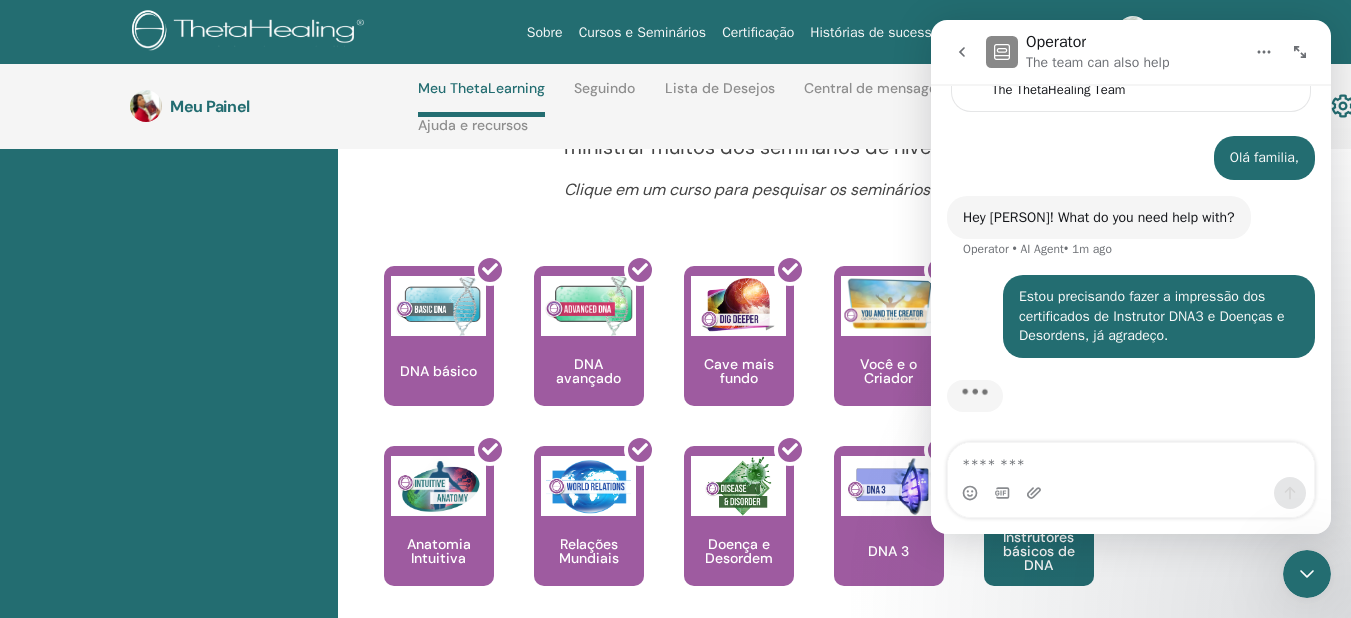 scroll, scrollTop: 290, scrollLeft: 0, axis: vertical 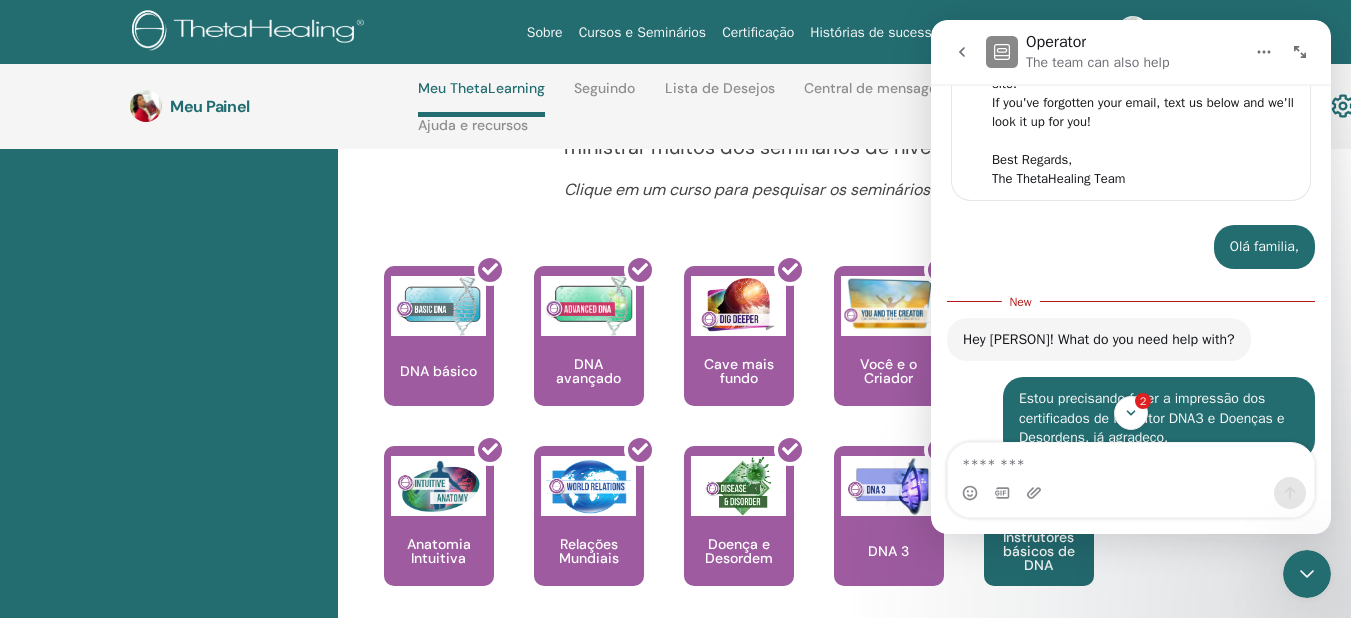 click on "Hey [PERSON]! What do you need help with? Operator • AI Agent • 1m ago" at bounding box center (1131, 348) 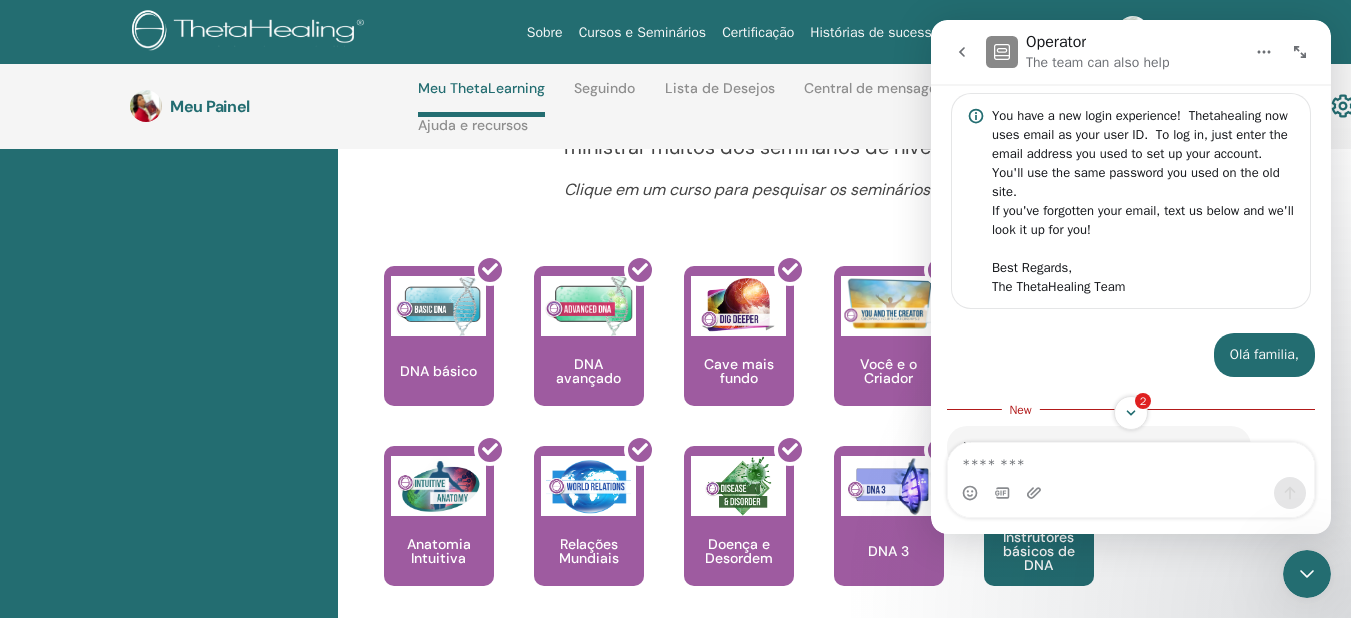 scroll, scrollTop: 0, scrollLeft: 0, axis: both 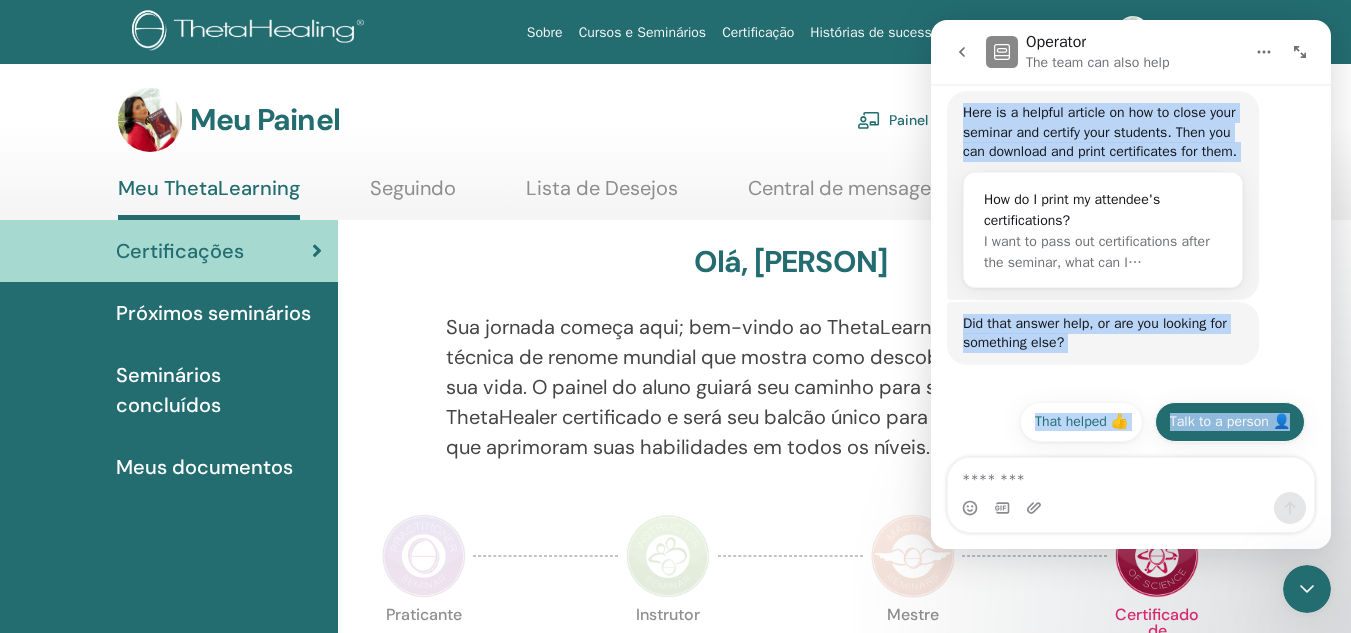 drag, startPoint x: 959, startPoint y: 307, endPoint x: 1282, endPoint y: 438, distance: 348.55417 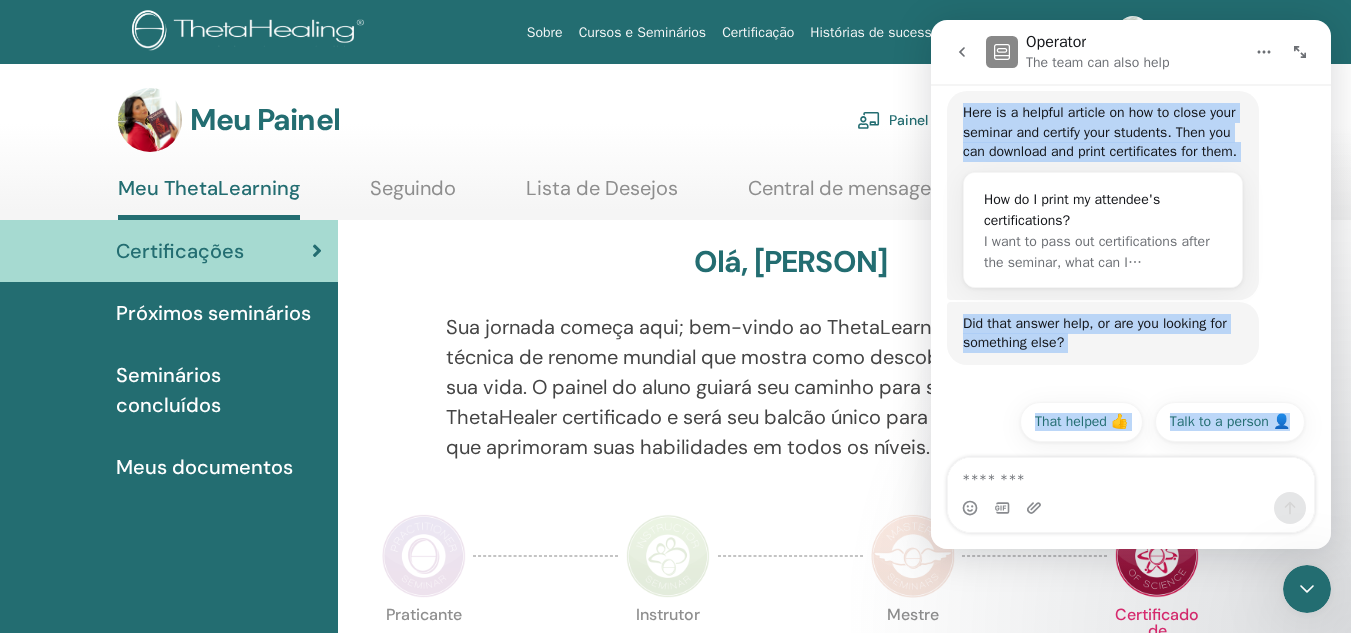copy on "Here is a helpful article on how to close your seminar and certify your students. Then you can download and print certificates for them. How do I print my attendee's certifications? I want to pass out certifications after the seminar, what can I… Operator • AI Agent • Just now Did that answer help, or are you looking for something else? Operator • Just now Talk to a person 👤 That helped 👍 Talk to a person 👤" 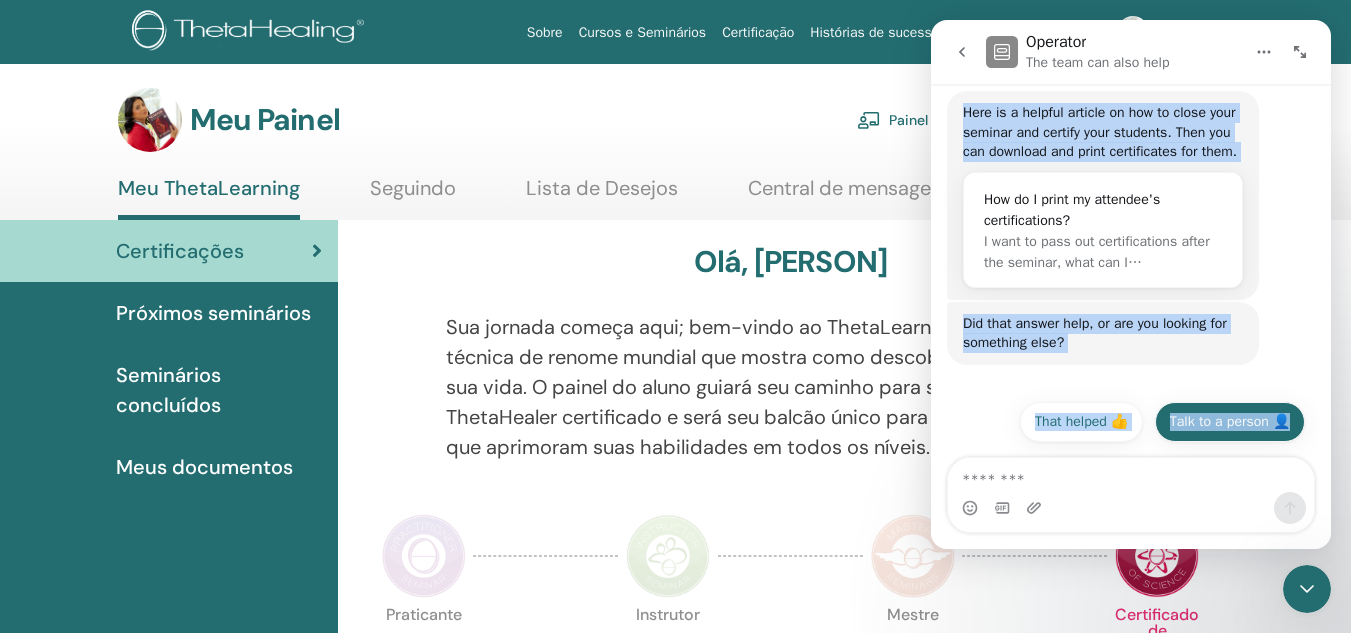 click on "Talk to a person 👤" at bounding box center (1230, 422) 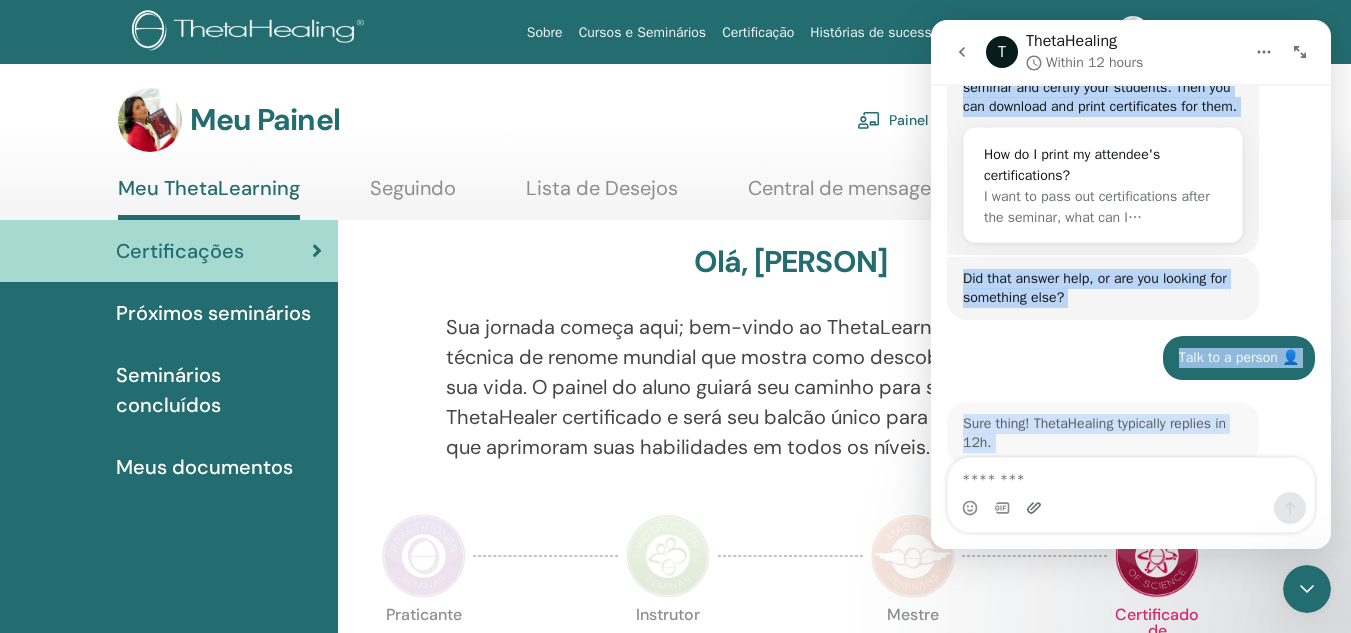 scroll, scrollTop: 695, scrollLeft: 0, axis: vertical 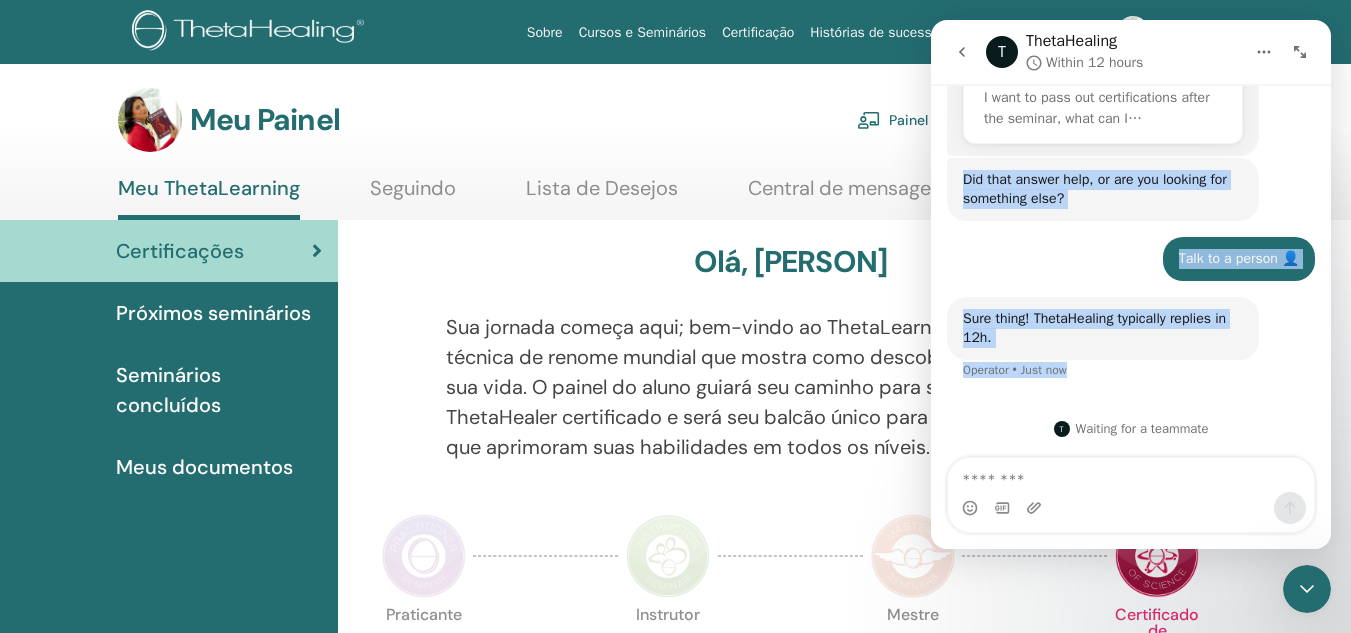 click on "T Waiting for a teammate" at bounding box center [1131, 429] 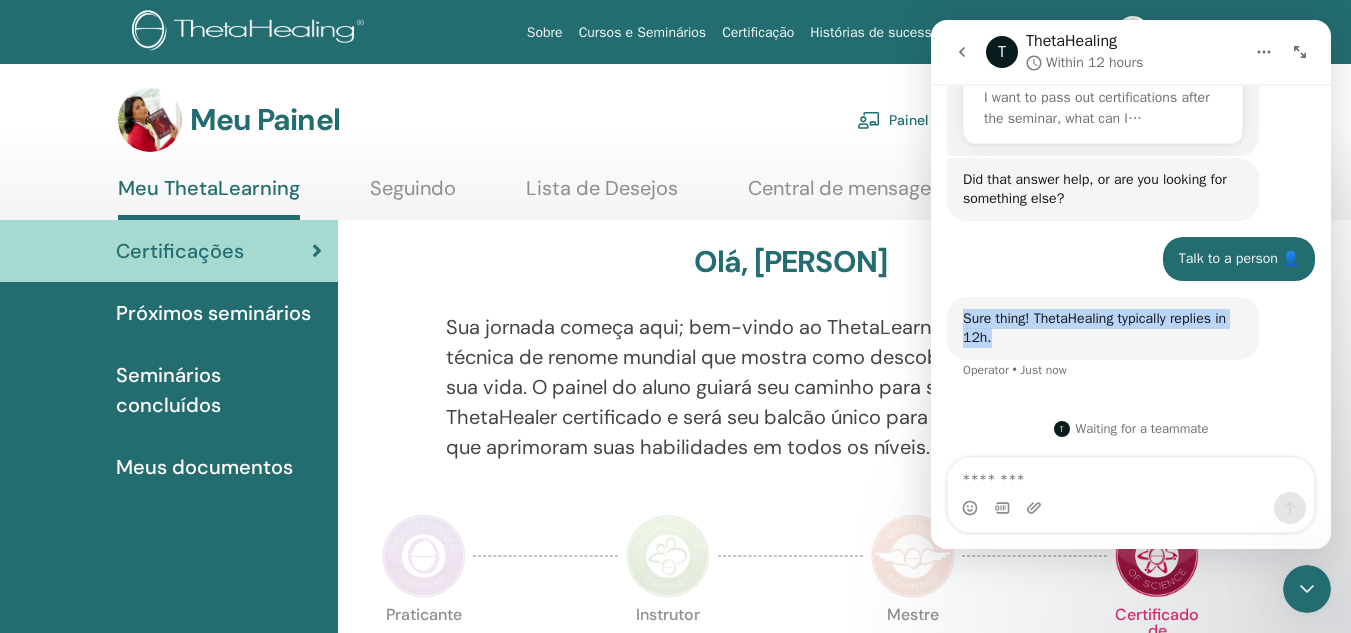 drag, startPoint x: 960, startPoint y: 317, endPoint x: 1064, endPoint y: 340, distance: 106.51291 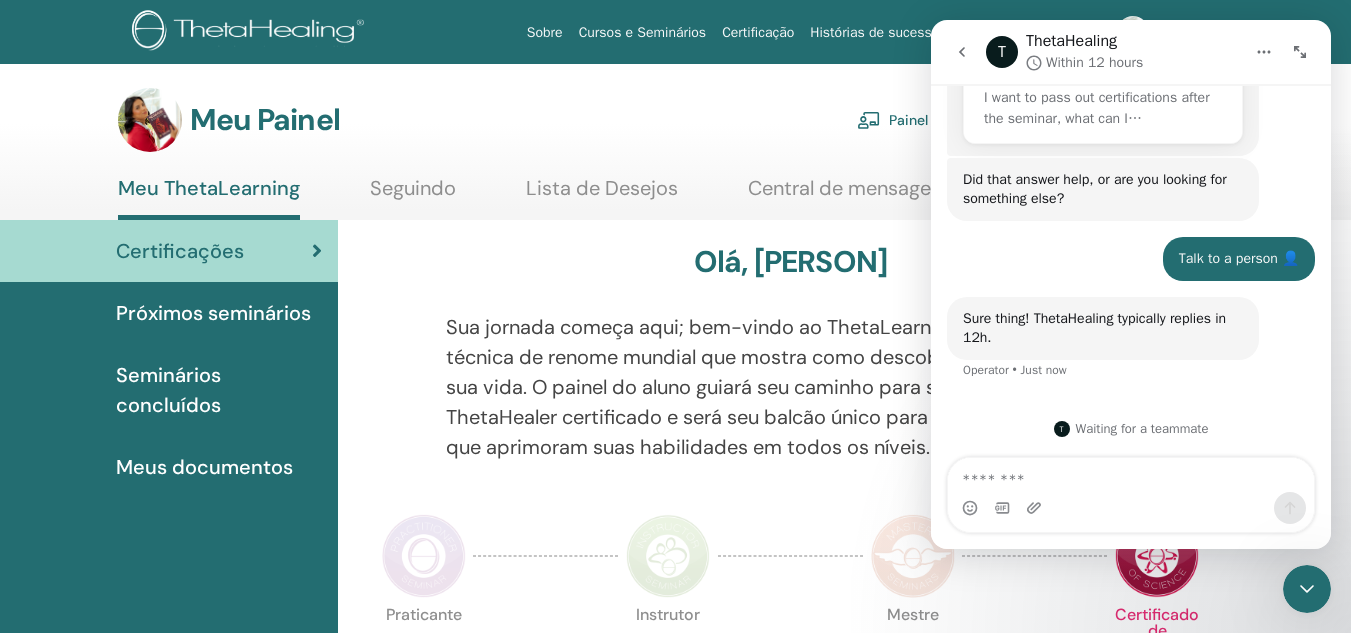 click on "T" at bounding box center (1062, 429) 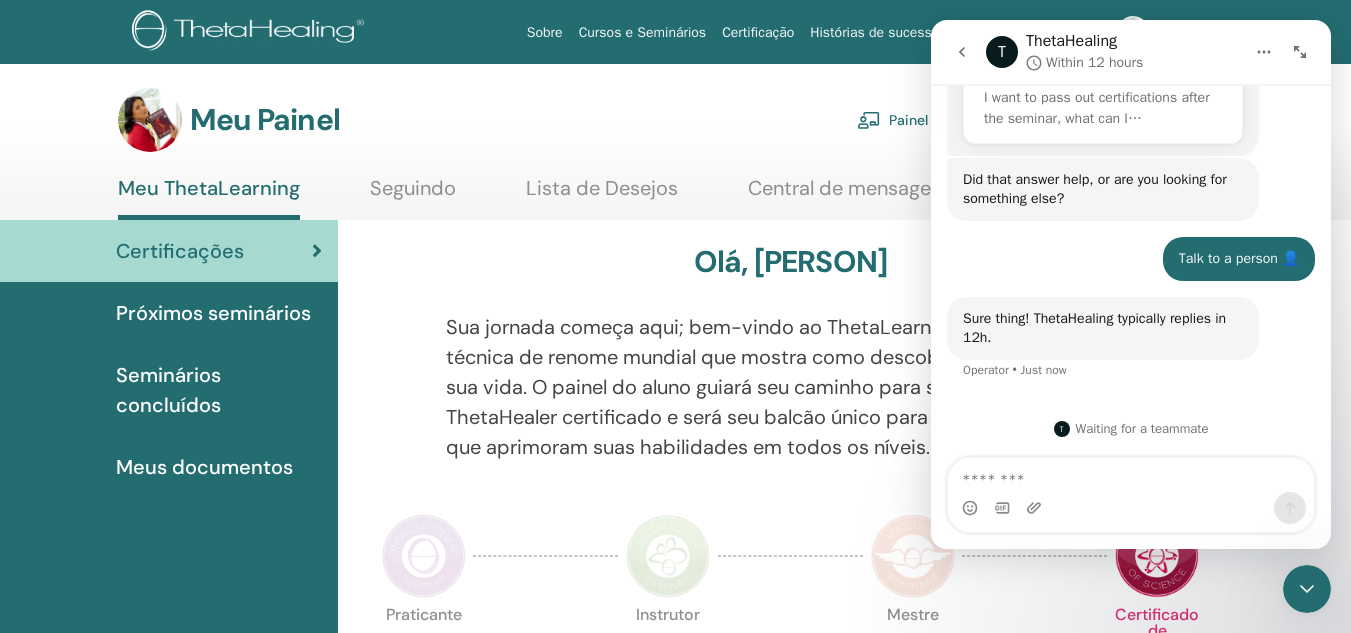 click at bounding box center [1264, 52] 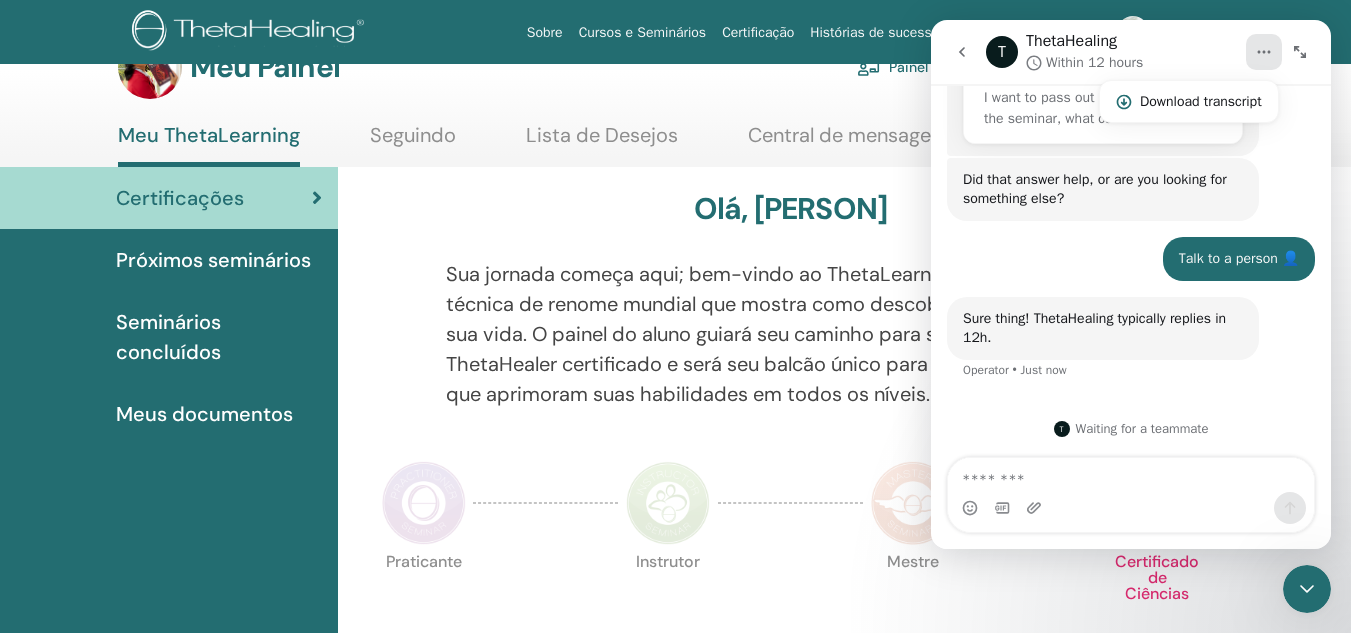 scroll, scrollTop: 100, scrollLeft: 0, axis: vertical 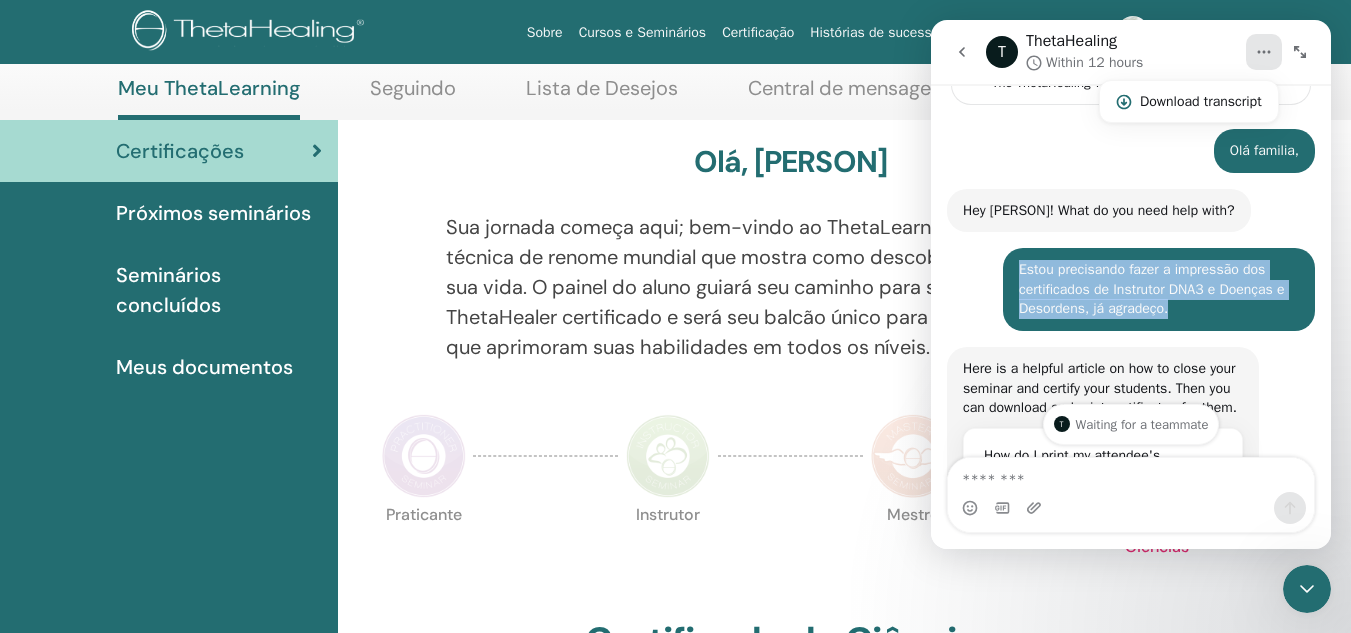 drag, startPoint x: 1012, startPoint y: 266, endPoint x: 1173, endPoint y: 320, distance: 169.8146 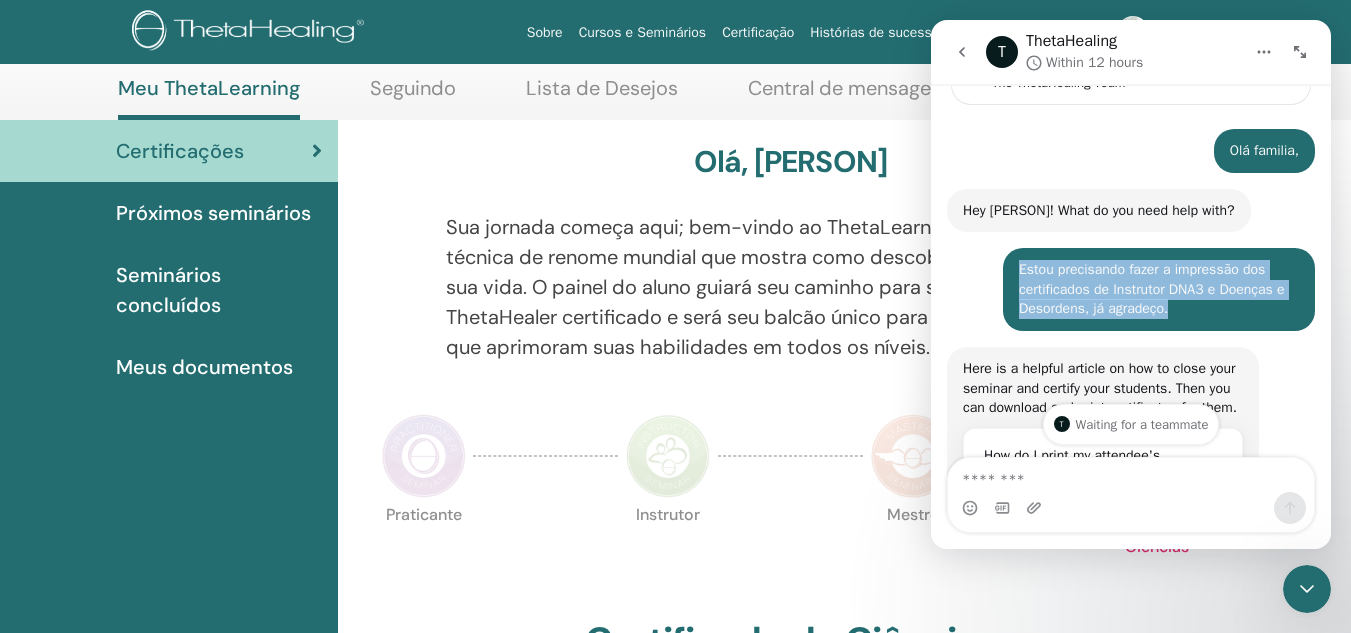 copy on "Estou precisando fazer a impressão dos certificados de Instrutor DNA3 e Doenças e Desordens, já agradeço." 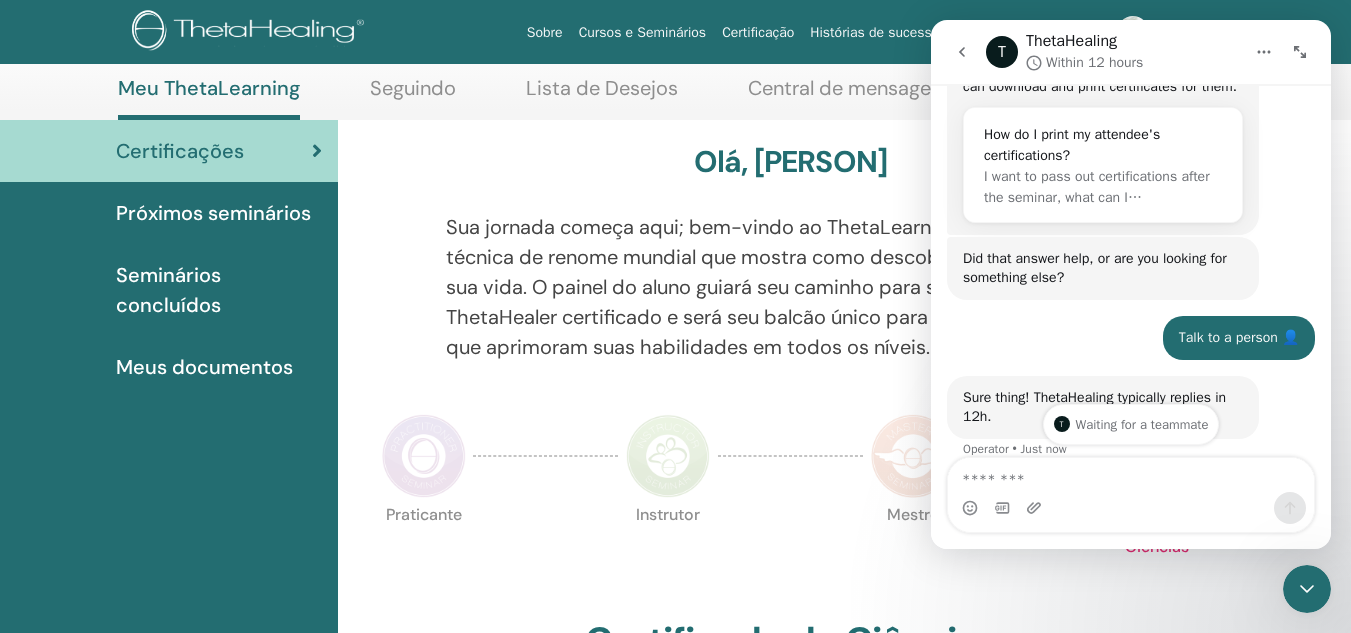 scroll, scrollTop: 695, scrollLeft: 0, axis: vertical 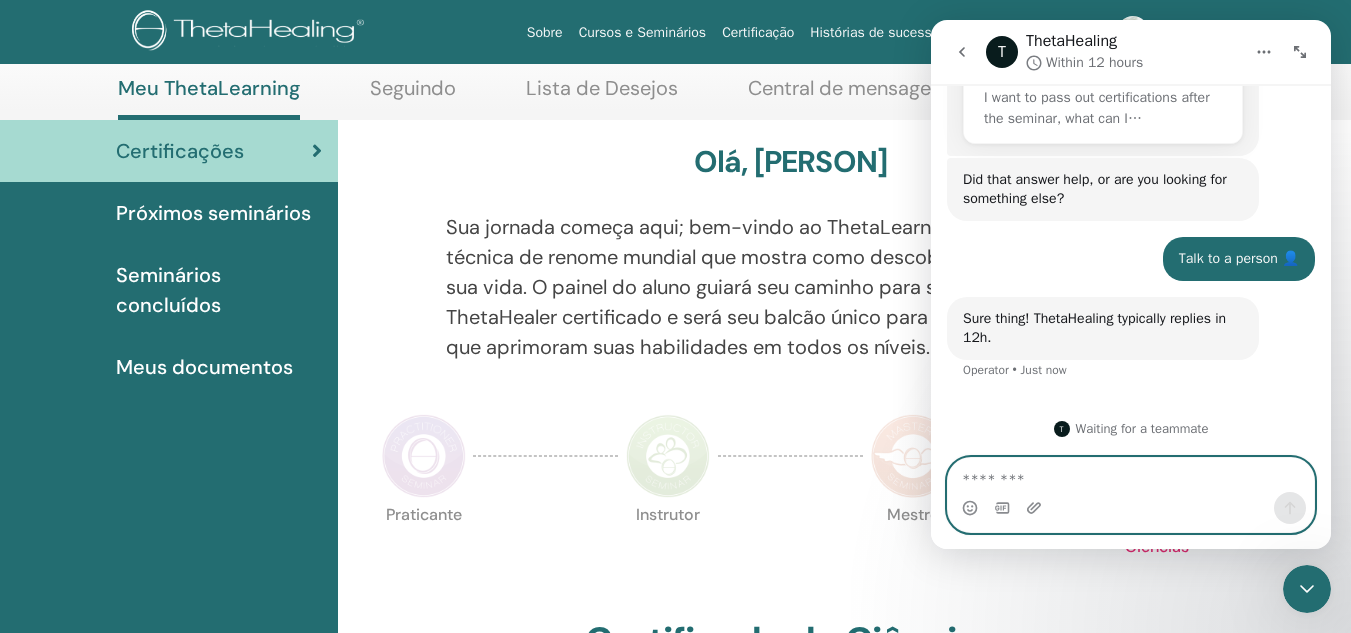 click at bounding box center (1131, 475) 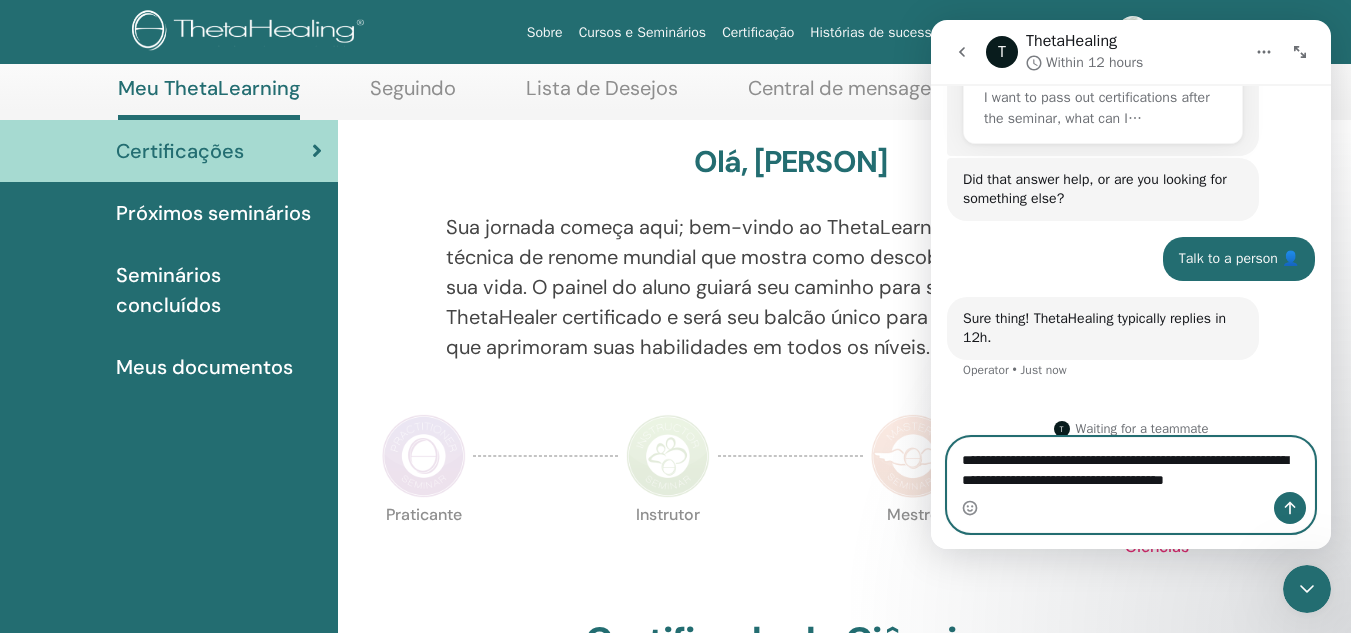 scroll, scrollTop: 17, scrollLeft: 0, axis: vertical 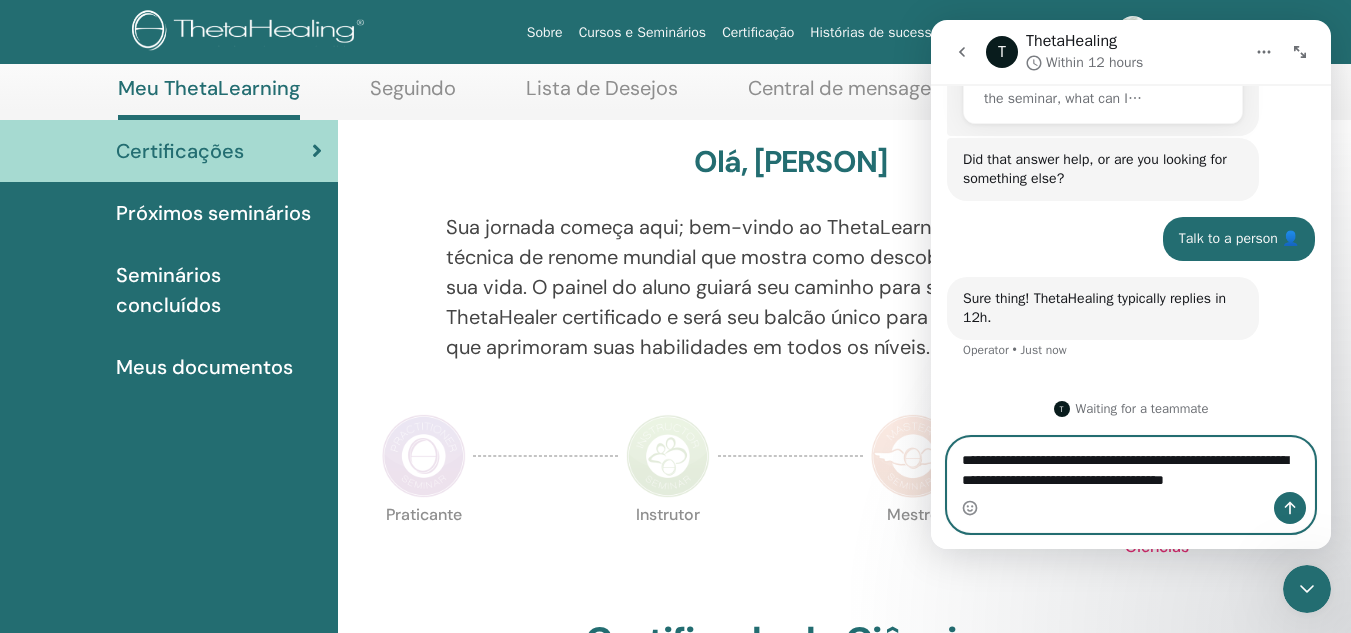 type 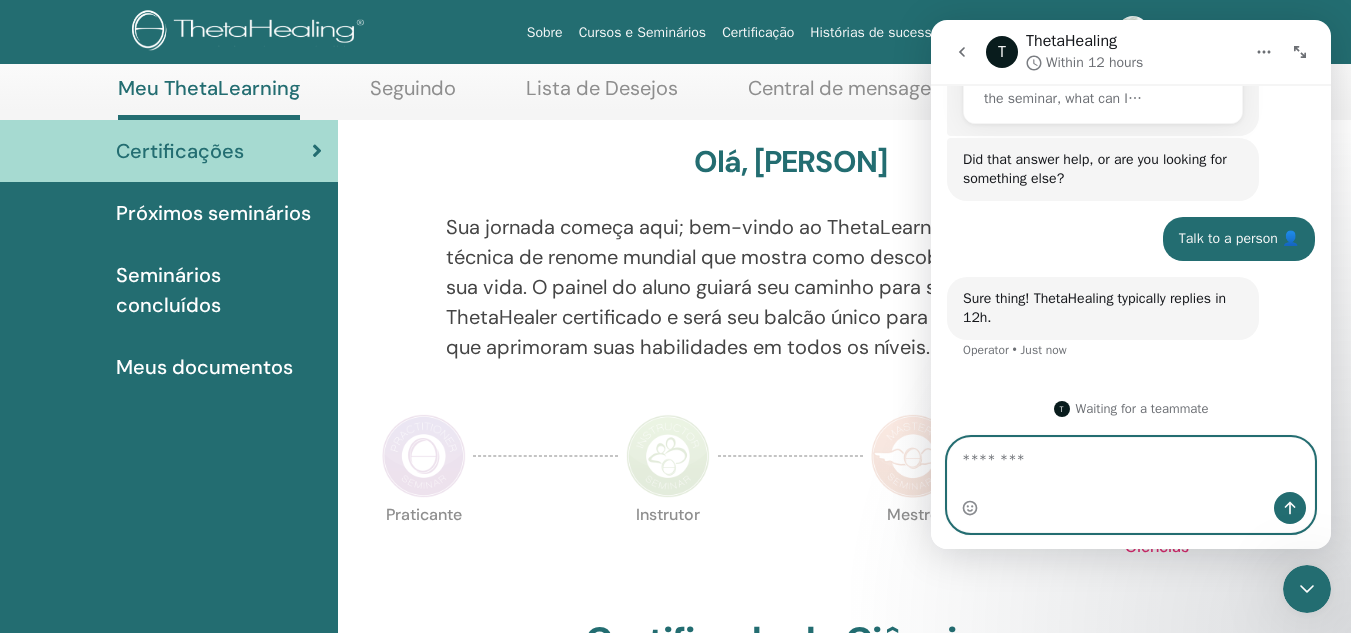 scroll, scrollTop: 0, scrollLeft: 0, axis: both 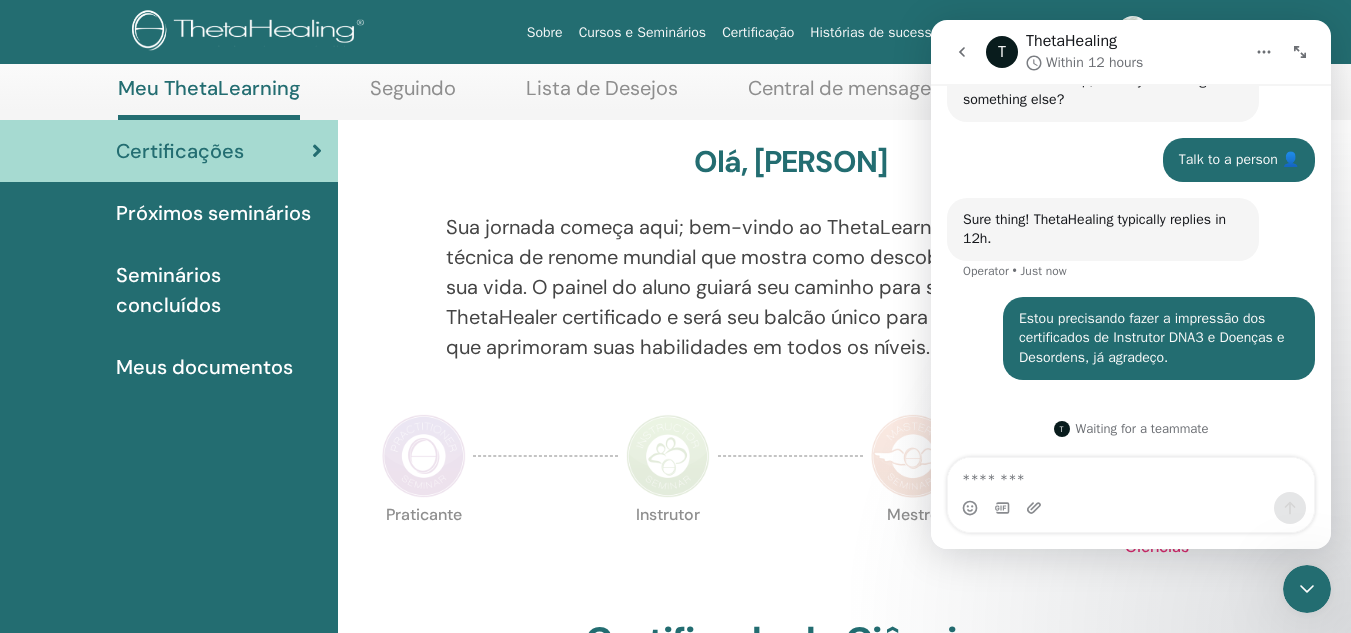 click at bounding box center (395, 299) 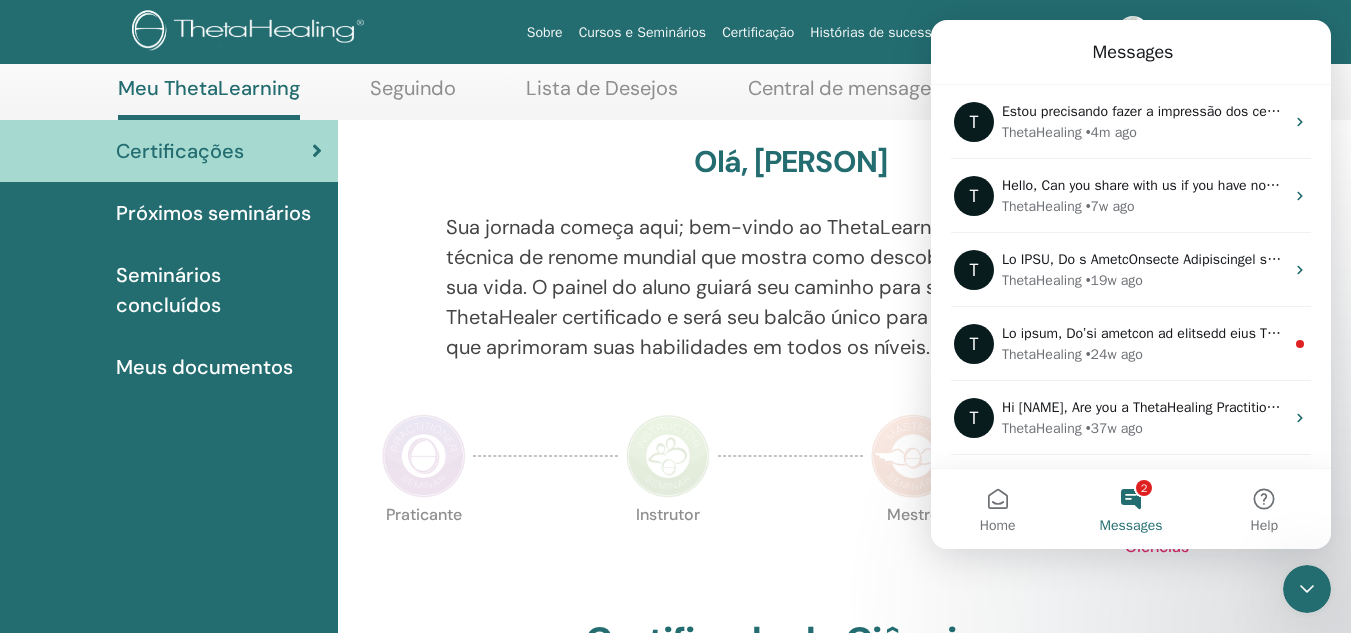 click on "2 Messages" at bounding box center (1130, 509) 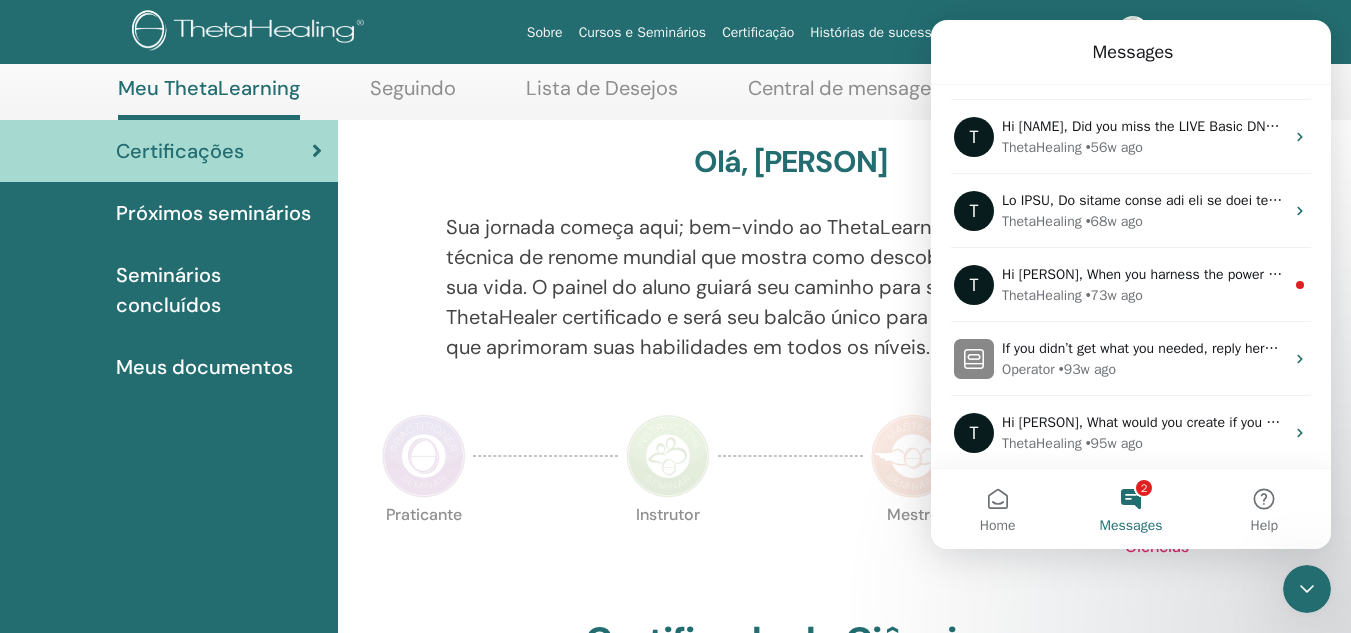 scroll, scrollTop: 800, scrollLeft: 0, axis: vertical 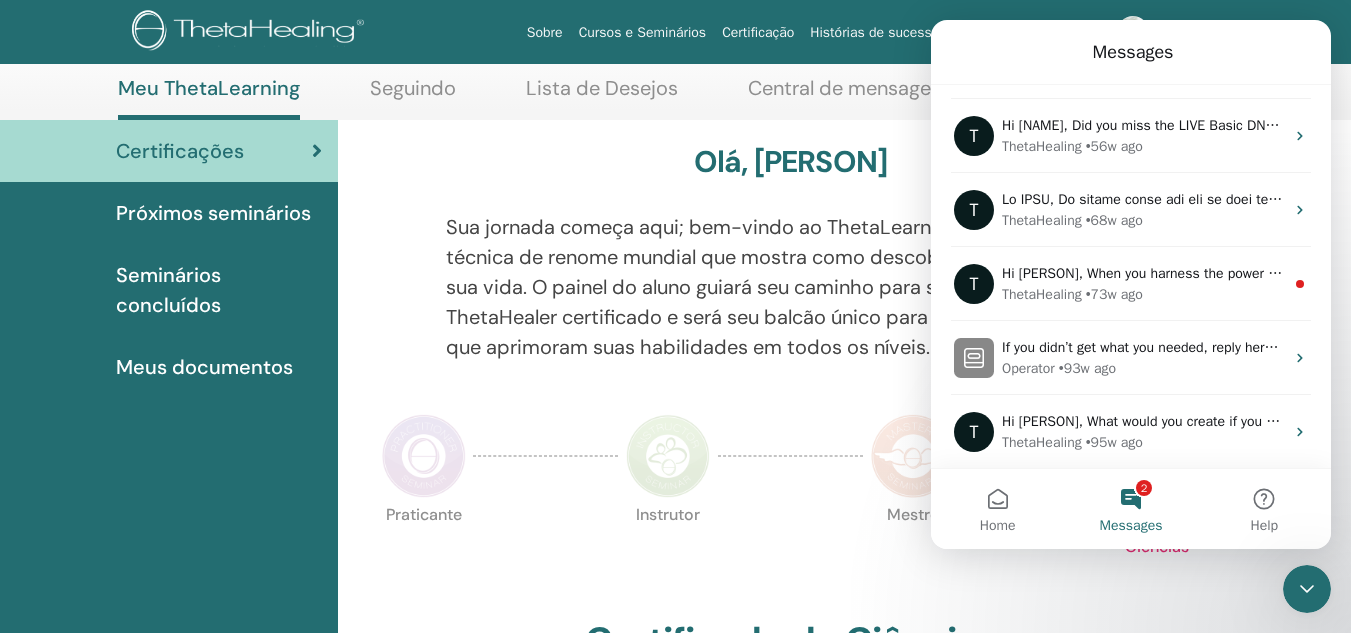 click on "2 Messages" at bounding box center (1130, 509) 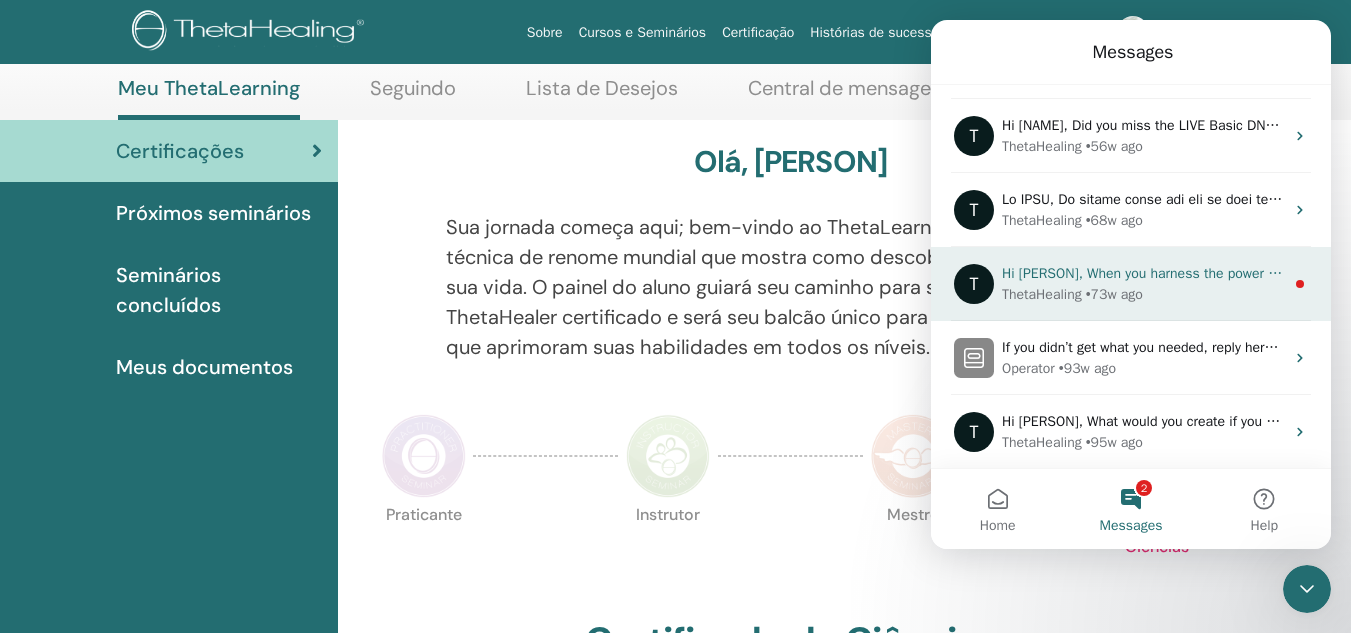 click on "ThetaHealing • 73w ago" at bounding box center [1143, 294] 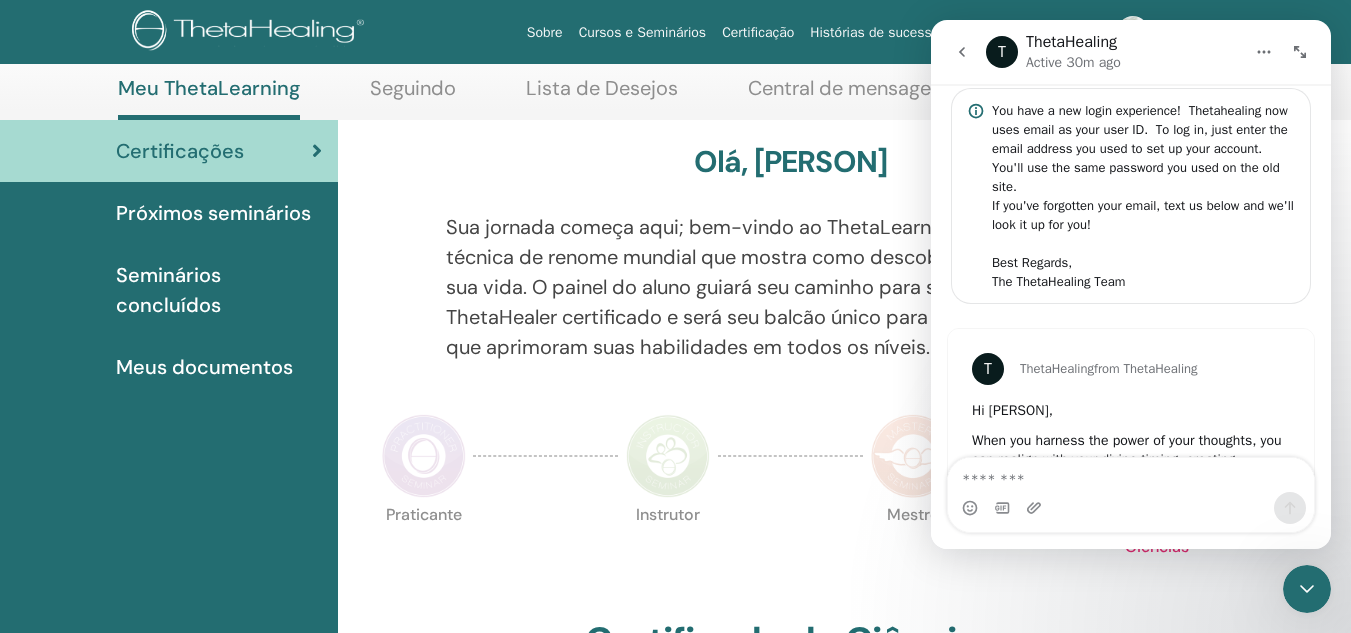 scroll, scrollTop: 170, scrollLeft: 0, axis: vertical 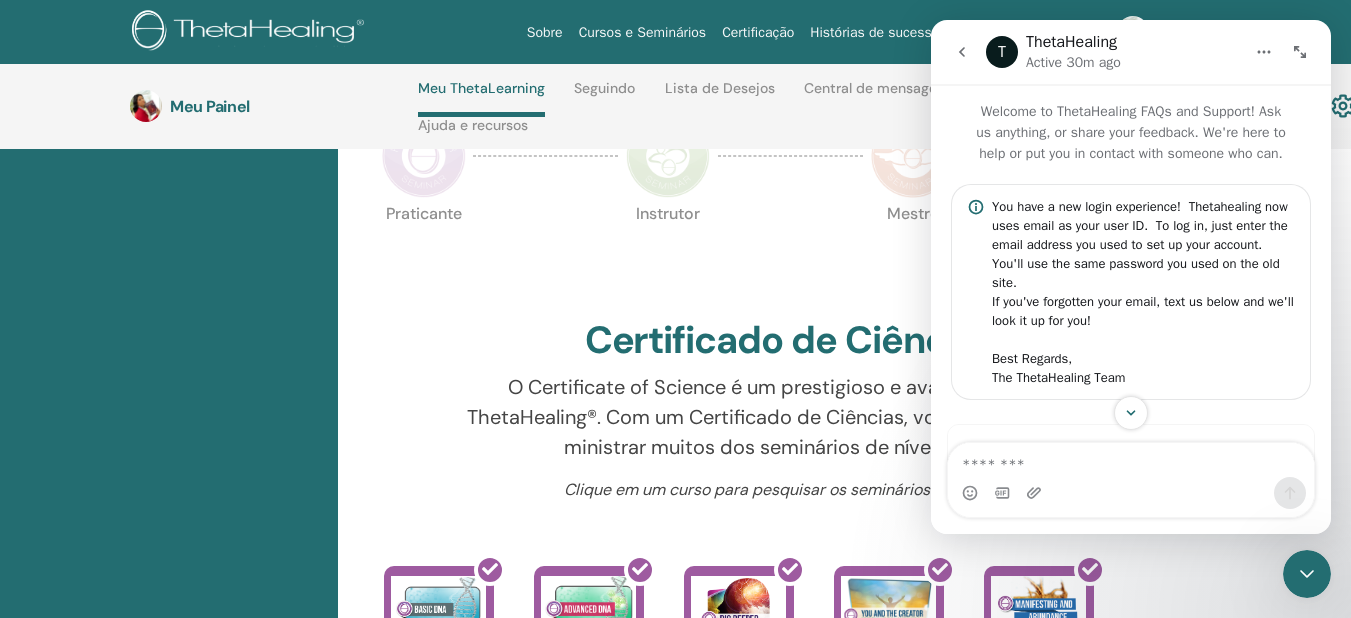 click 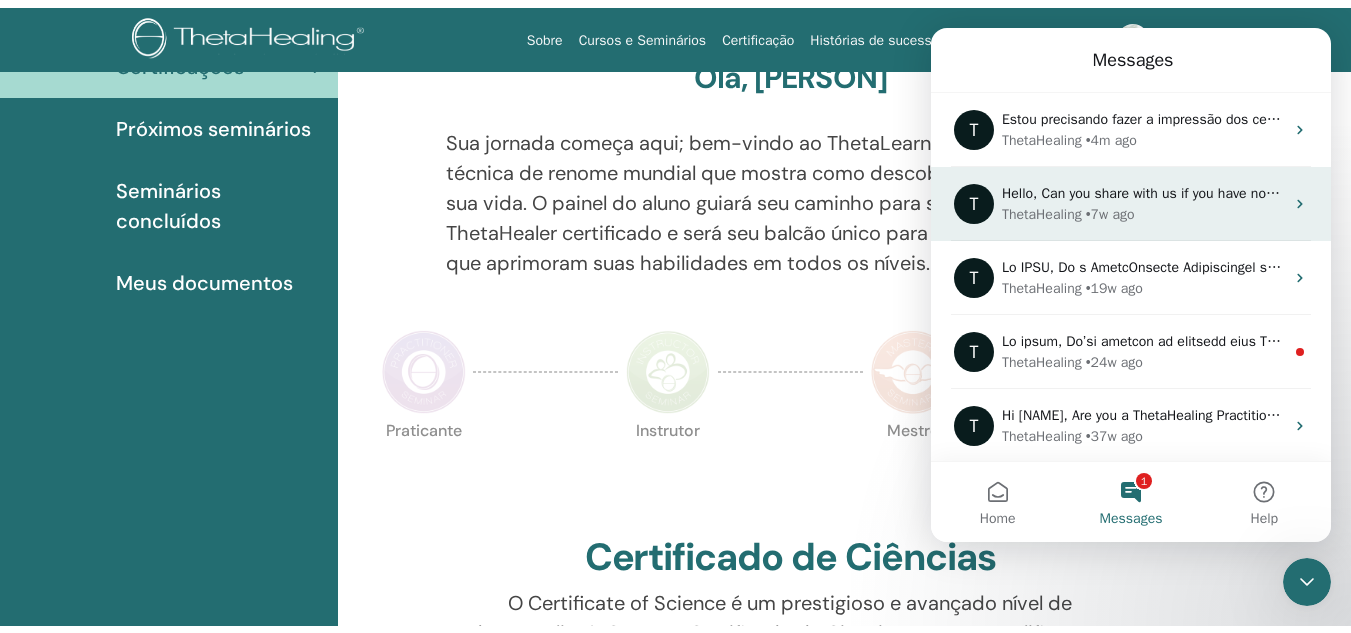 scroll, scrollTop: 0, scrollLeft: 0, axis: both 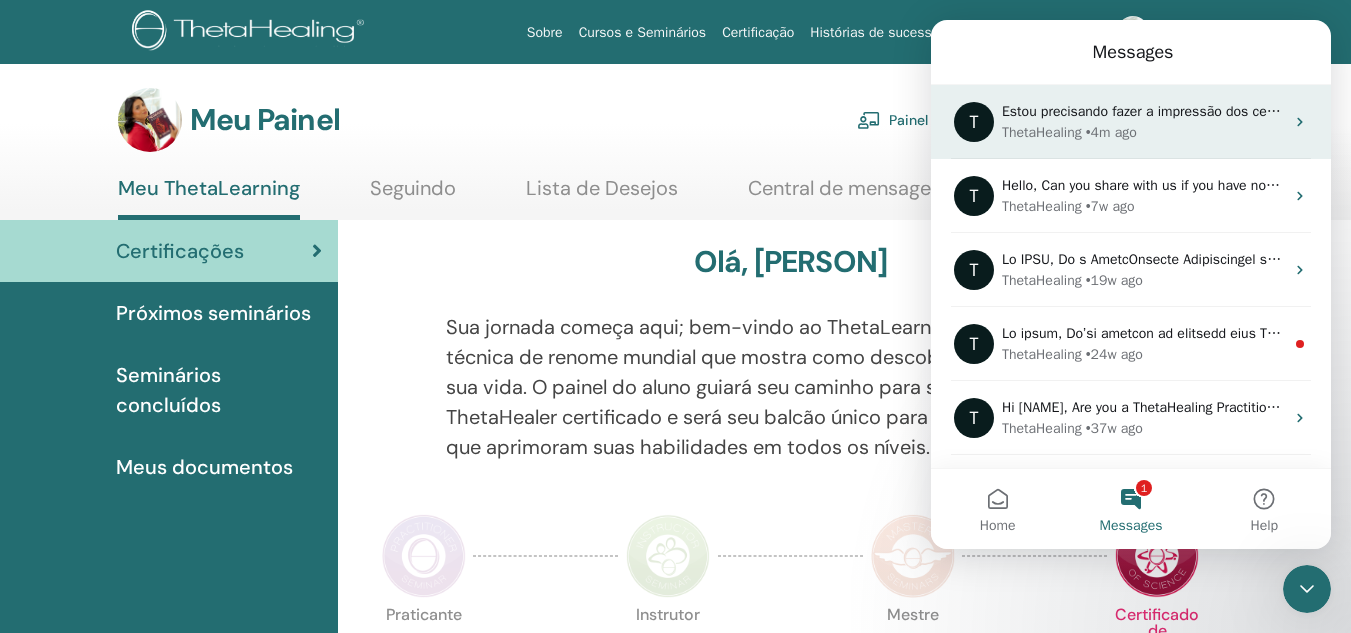 click on "Estou precisando fazer a impressão dos certificados de Instrutor DNA3 e Doenças e Desordens, já agradeço." at bounding box center [1337, 111] 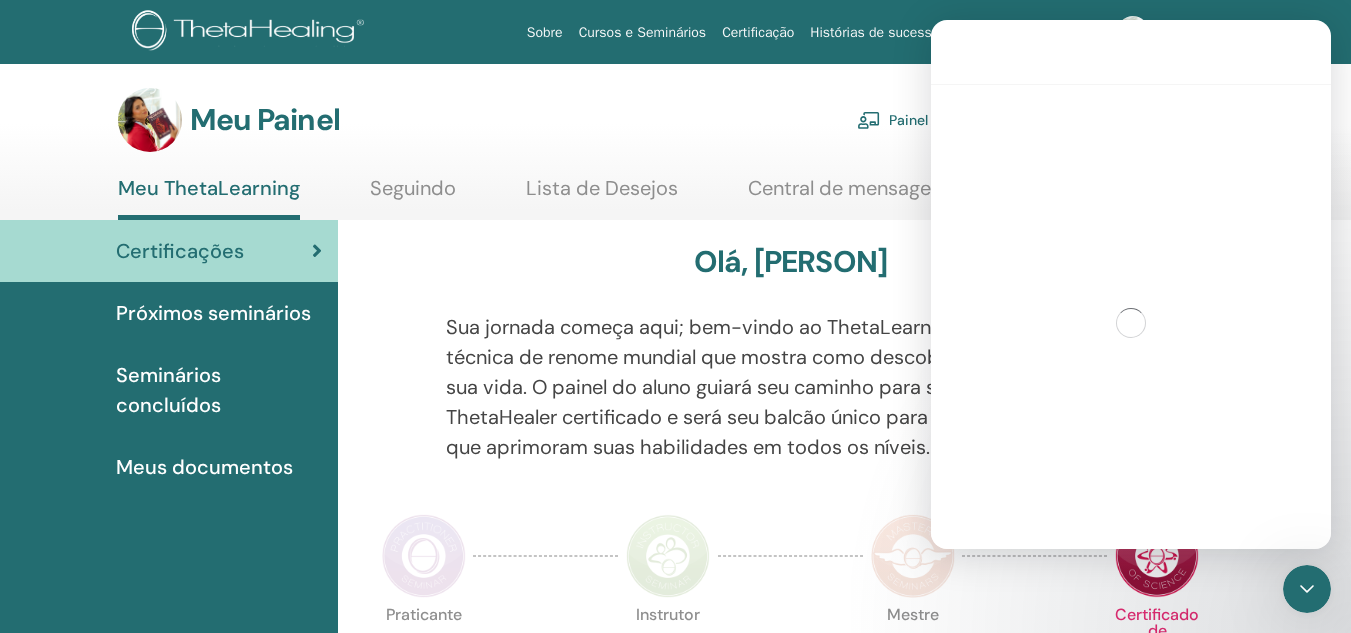 scroll, scrollTop: 794, scrollLeft: 0, axis: vertical 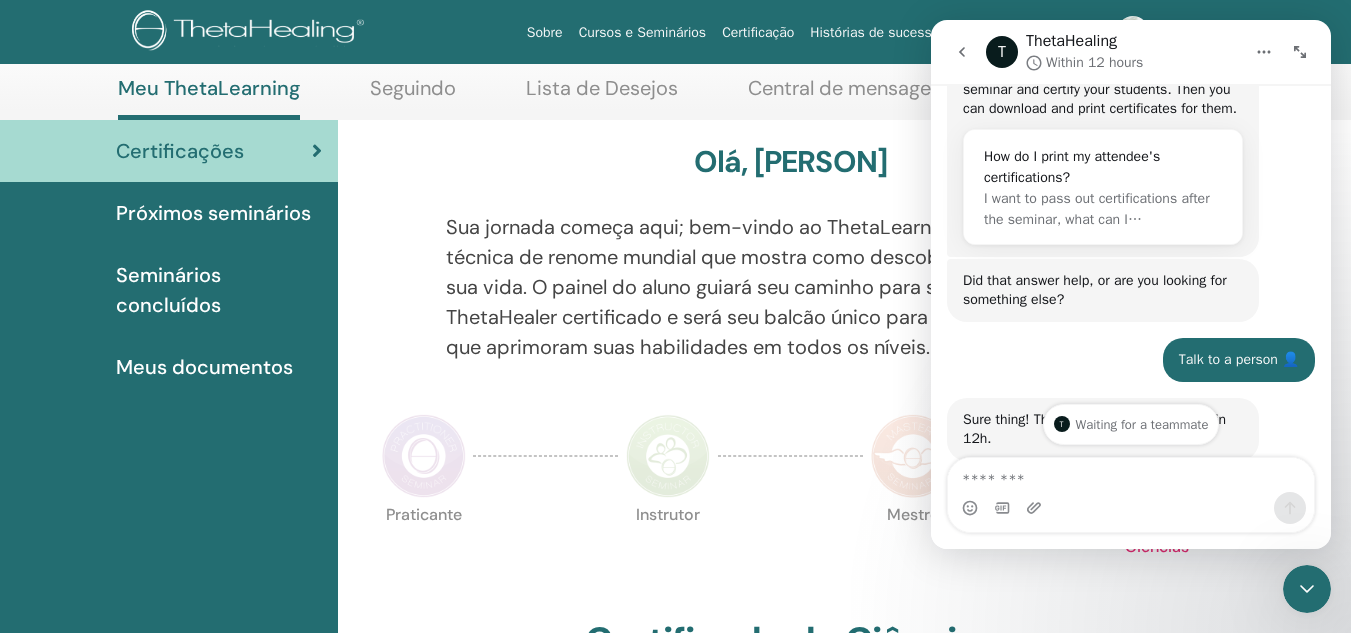 click 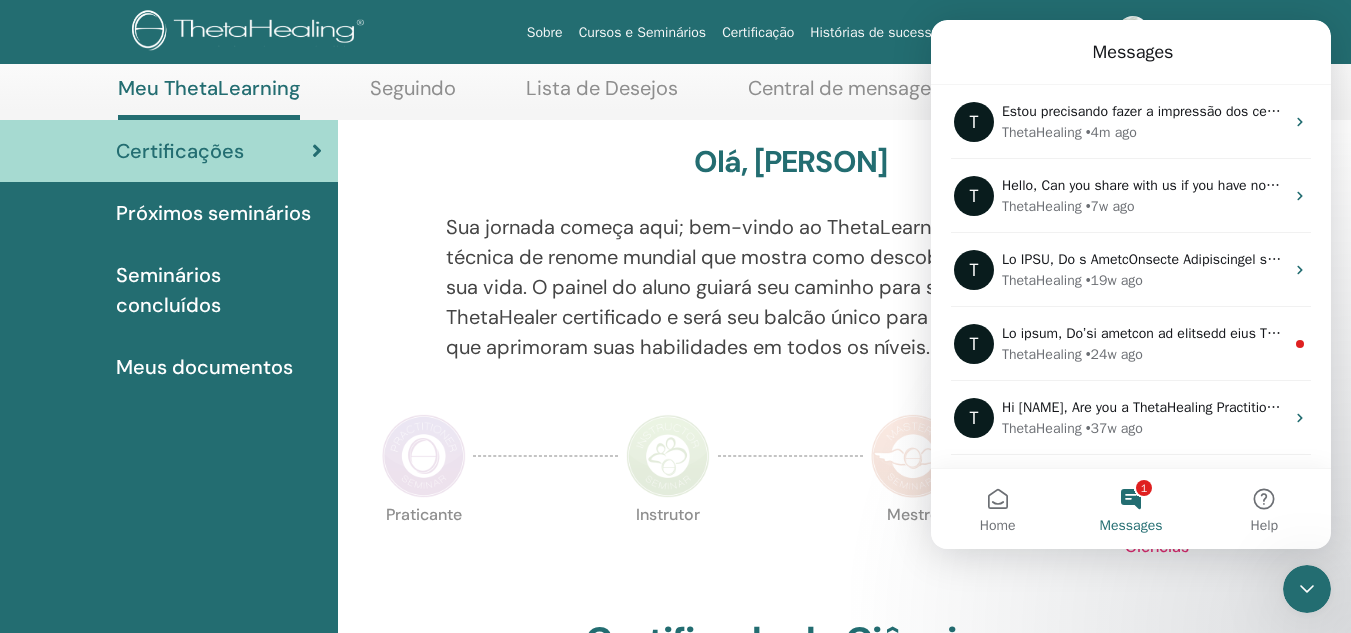 scroll, scrollTop: 0, scrollLeft: 0, axis: both 